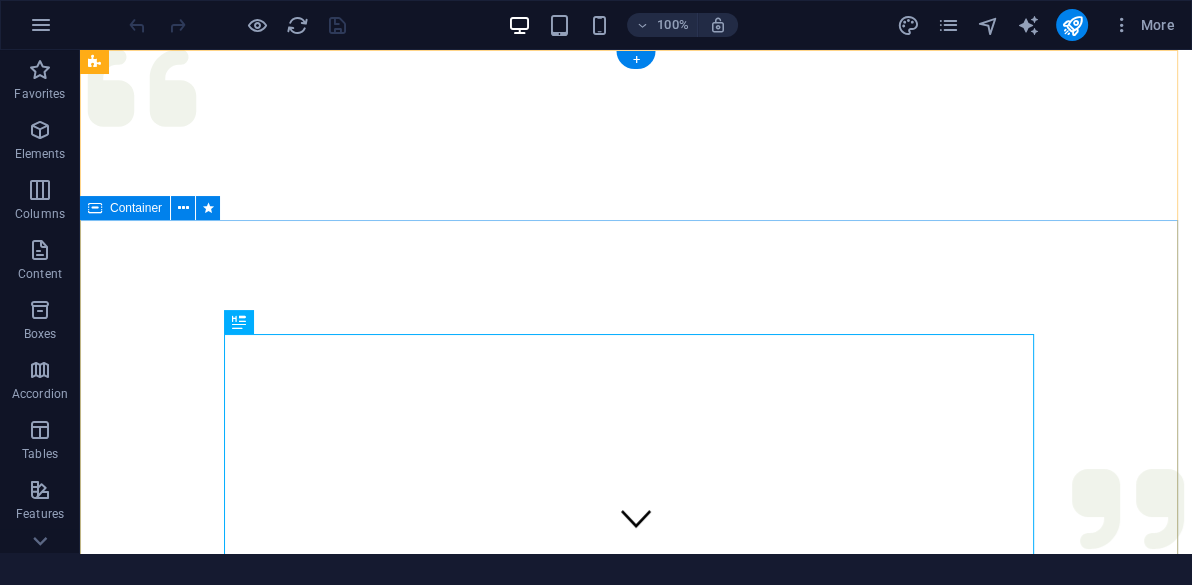 scroll, scrollTop: 0, scrollLeft: 0, axis: both 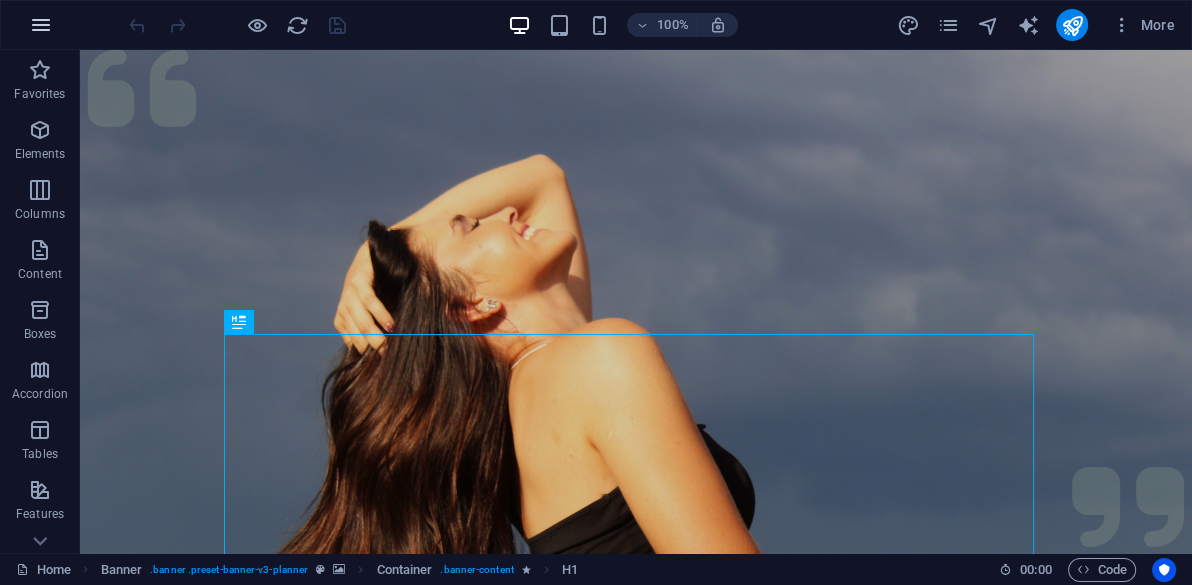 click at bounding box center [41, 25] 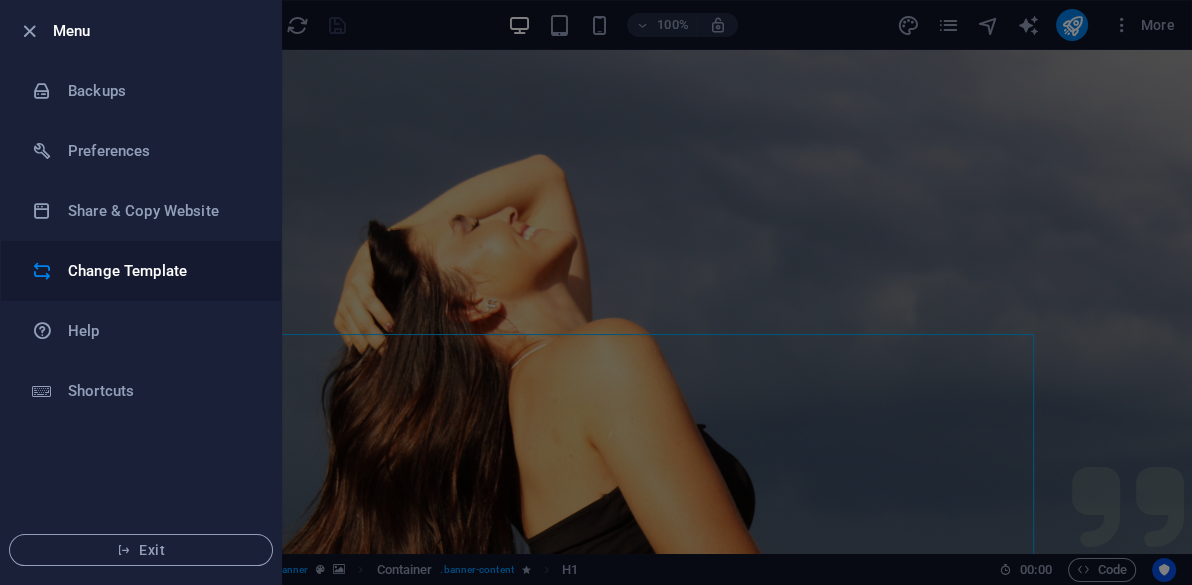 click on "Change Template" at bounding box center [160, 271] 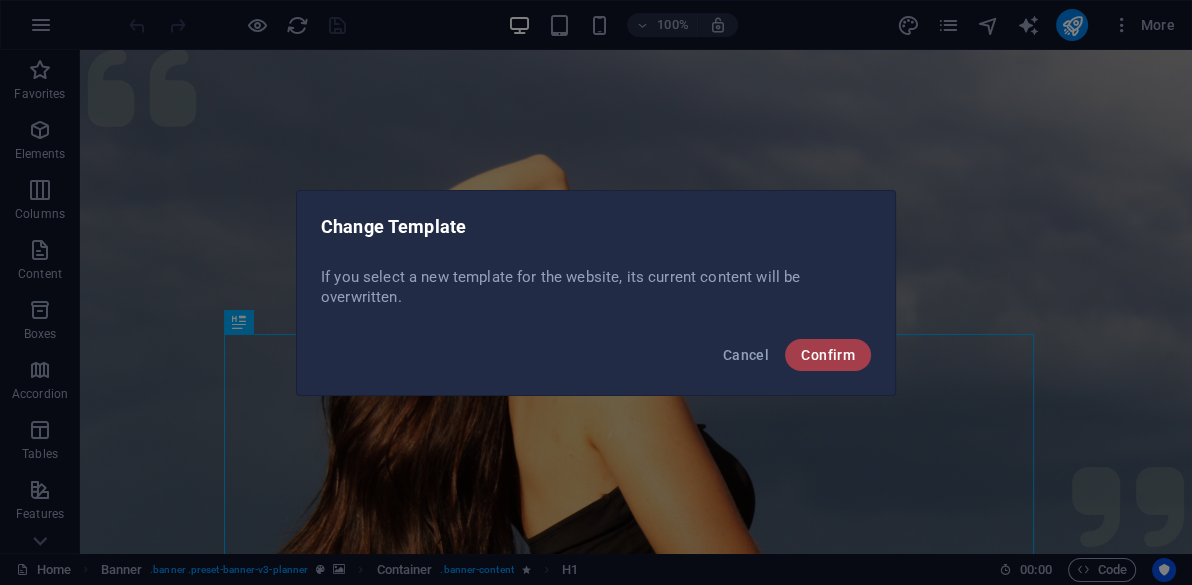 click on "Confirm" at bounding box center [828, 355] 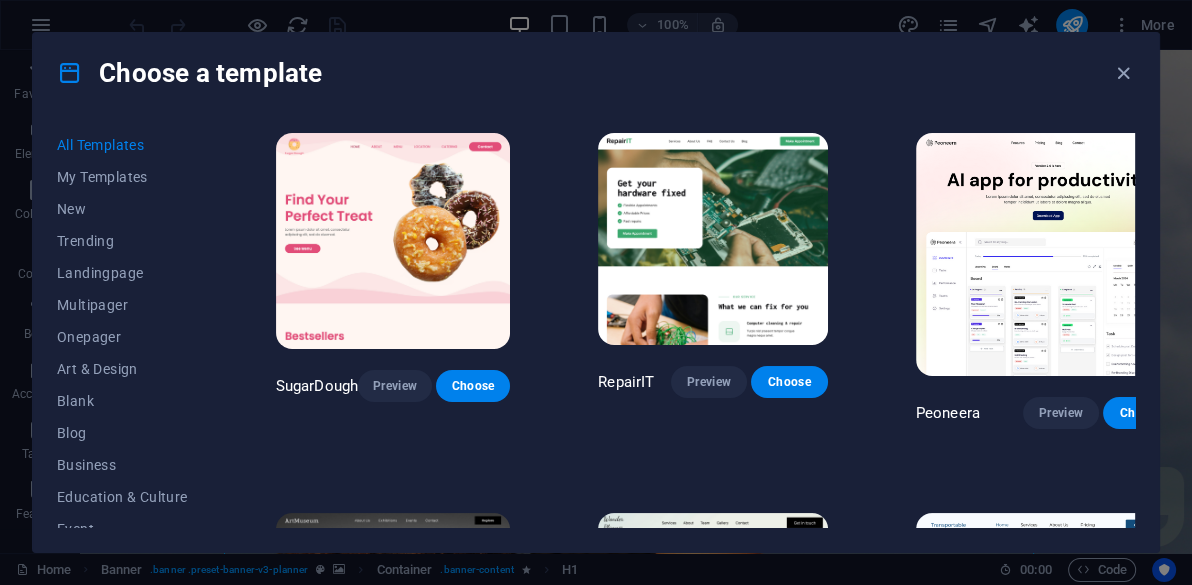 click on "All Templates My Templates New Trending Landingpage Multipager Onepager Art & Design Blank Blog Business Education & Culture Event Gastronomy Health IT & Media Legal & Finance Non-Profit Performance Portfolio Services Sports & Beauty Trades Travel Wireframe SugarDough Preview Choose RepairIT Preview Choose Peoneera Preview Choose Art Museum Preview Choose Wonder Planner Preview Choose Transportable Preview Choose S&L Preview Choose WePaint Preview Choose Eco-Con Preview Choose MeetUp Preview Choose Help & Care Preview Choose Podcaster Preview Choose Academix Preview Choose BIG Barber Shop Preview Choose Health & Food Preview Choose UrbanNest Interiors Preview Choose Green Change Preview Choose The Beauty Temple Preview Choose WeTrain Preview Choose Cleaner Preview Choose Johanna James Preview Choose Delicioso Preview Choose Dream Garden Preview Choose LumeDeAqua Preview Choose Pets Care Preview Choose SafeSpace Preview Choose Midnight Rain Bar Preview Choose Drive Preview Choose Estator Preview Choose Preview" at bounding box center (596, 332) 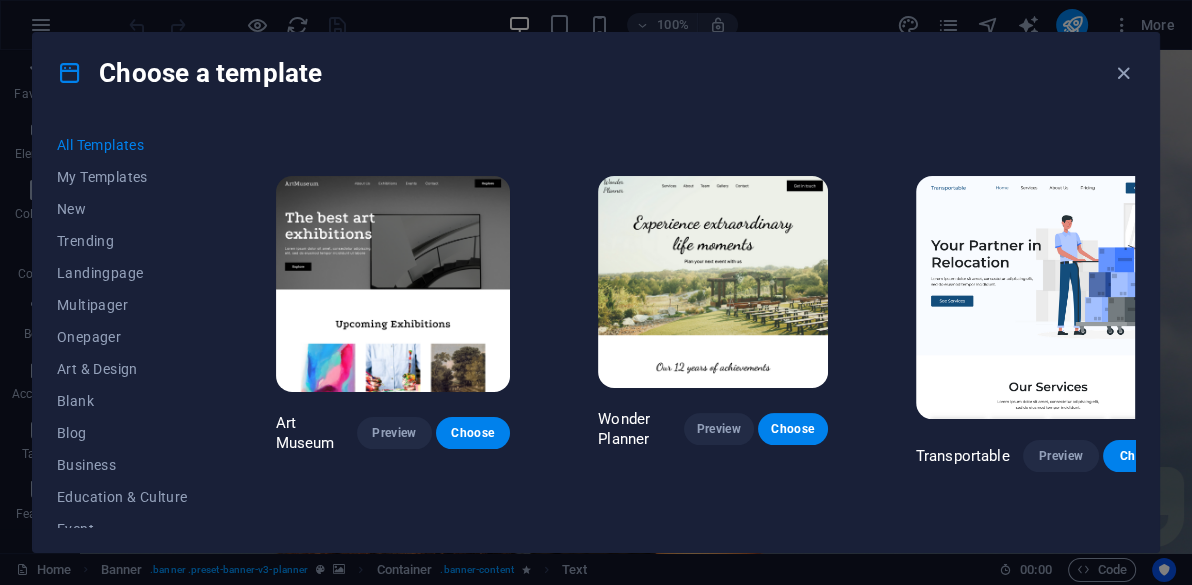 click on "SugarDough Preview Choose RepairIT Preview Choose Peoneera Preview Choose Art Museum Preview Choose Wonder Planner Preview Choose Transportable Preview Choose S&L Preview Choose WePaint Preview Choose Eco-Con Preview Choose MeetUp Preview Choose Help & Care Preview Choose Podcaster Preview Choose Academix Preview Choose BIG Barber Shop Preview Choose Health & Food Preview Choose UrbanNest Interiors Preview Choose Green Change Preview Choose The Beauty Temple Preview Choose WeTrain Preview Choose Cleaner Preview Choose Johanna James Preview Choose Delicioso Preview Choose Dream Garden Preview Choose LumeDeAqua Preview Choose Pets Care Preview Choose SafeSpace Preview Choose Midnight Rain Bar Preview Choose Drive Preview Choose Estator Preview Choose Health Group Preview Choose MakeIt Agency Preview Choose Wanderlust Preview Choose WeSpa Preview Choose BERLIN Preview Choose Gadgets Preview Choose CoffeeScience Preview Choose CoachLife Preview Choose Cafe de Oceana Preview Choose Max Hatzy Preview Choose Preview" at bounding box center (703, 328) 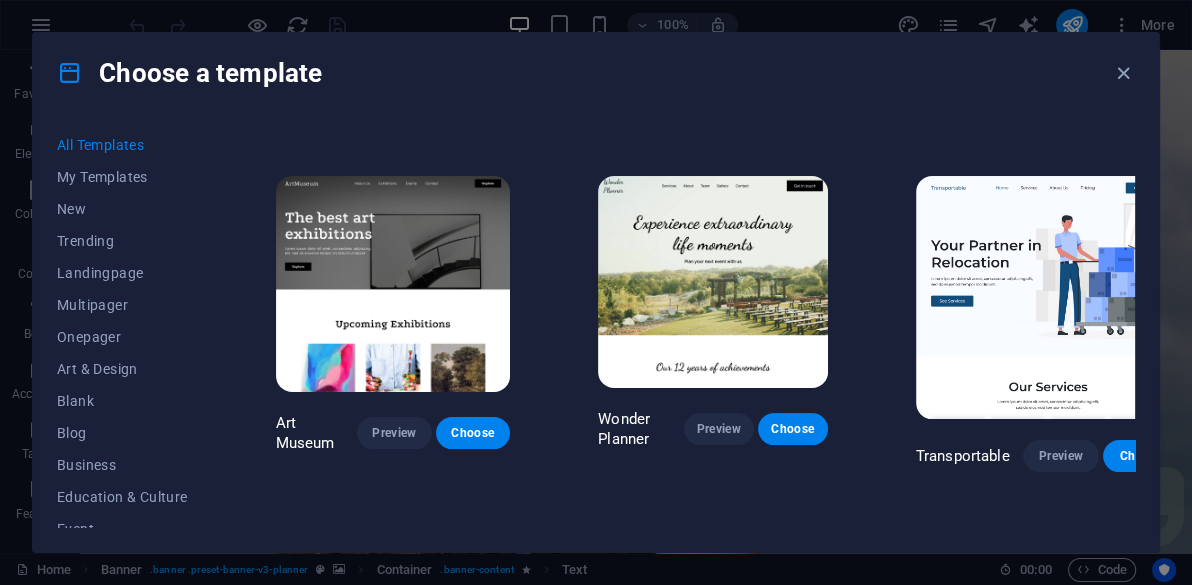 scroll, scrollTop: 674, scrollLeft: 0, axis: vertical 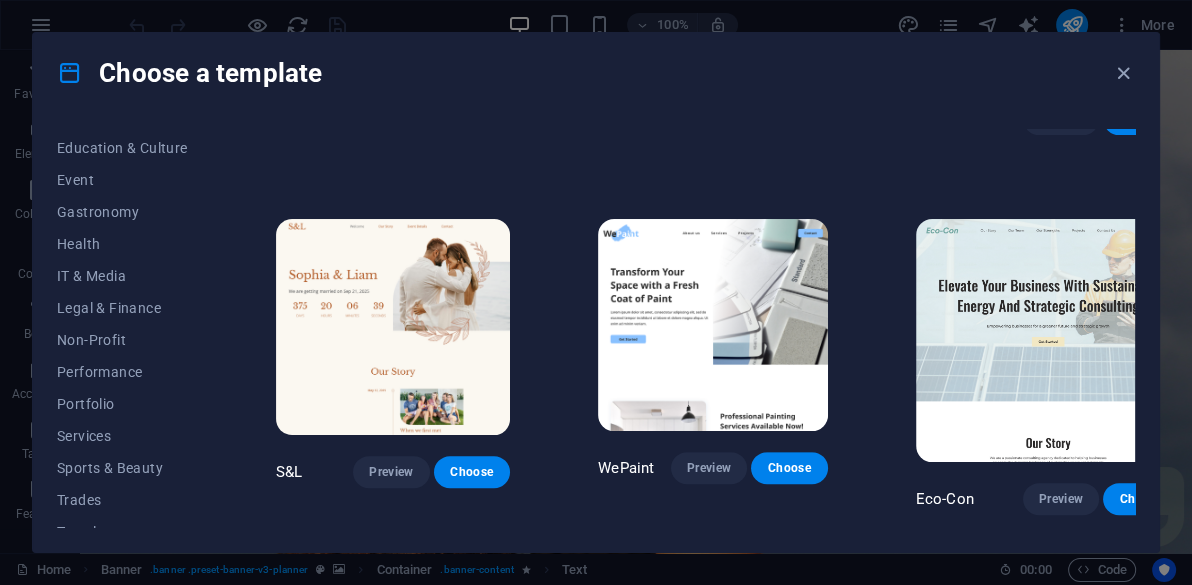 click on "All Templates My Templates New Trending Landingpage Multipager Onepager Art & Design Blank Blog Business Education & Culture Event Gastronomy Health IT & Media Legal & Finance Non-Profit Performance Portfolio Services Sports & Beauty Trades Travel Wireframe" at bounding box center (134, 328) 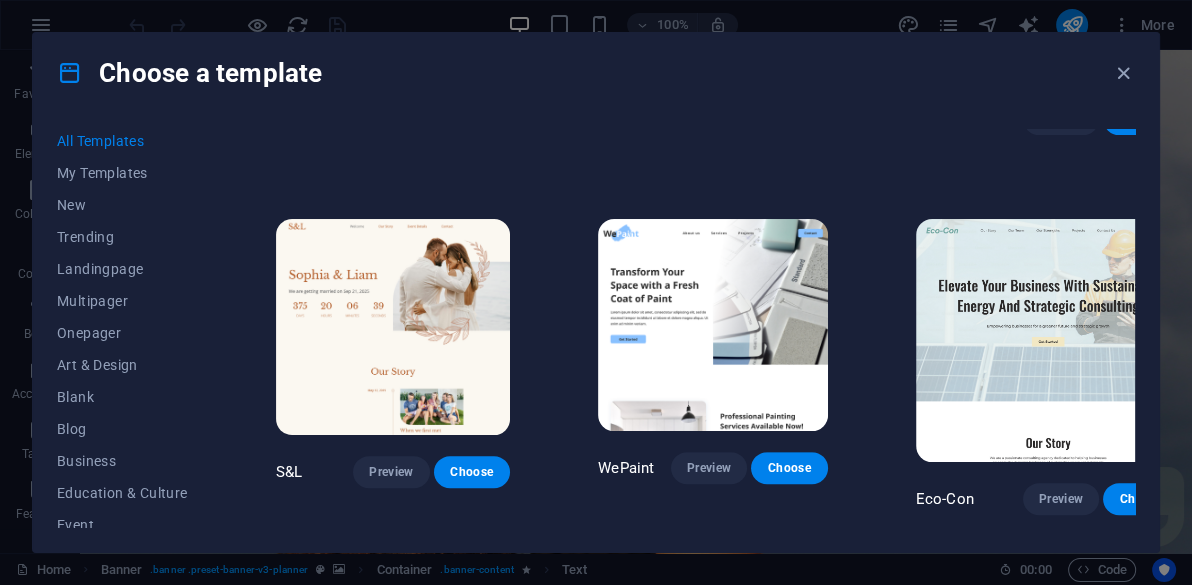 scroll, scrollTop: 0, scrollLeft: 0, axis: both 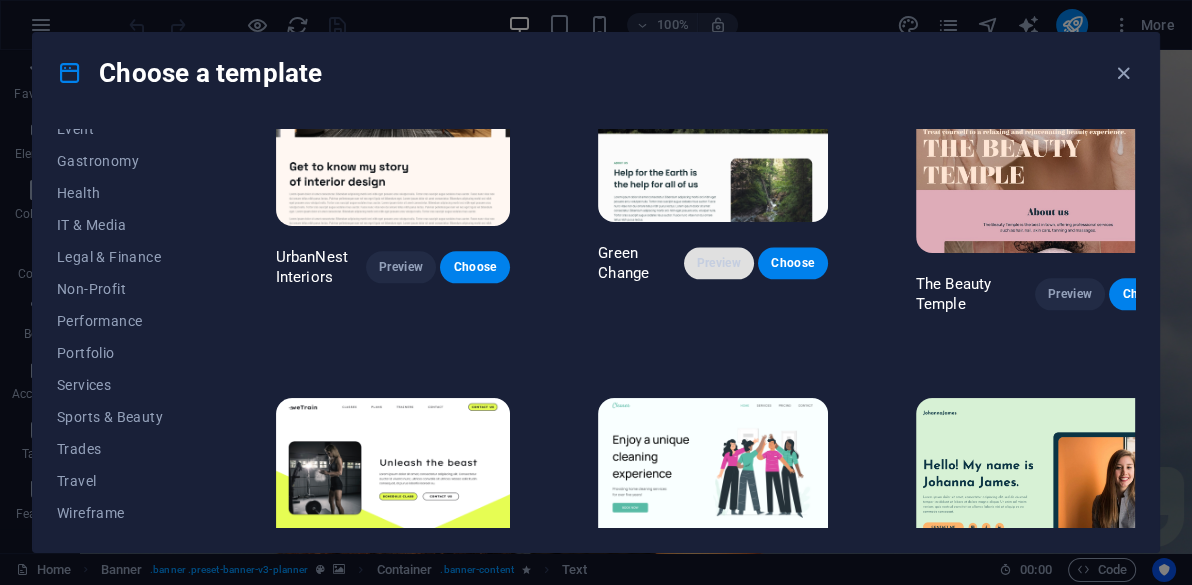 click on "Preview" at bounding box center (719, 263) 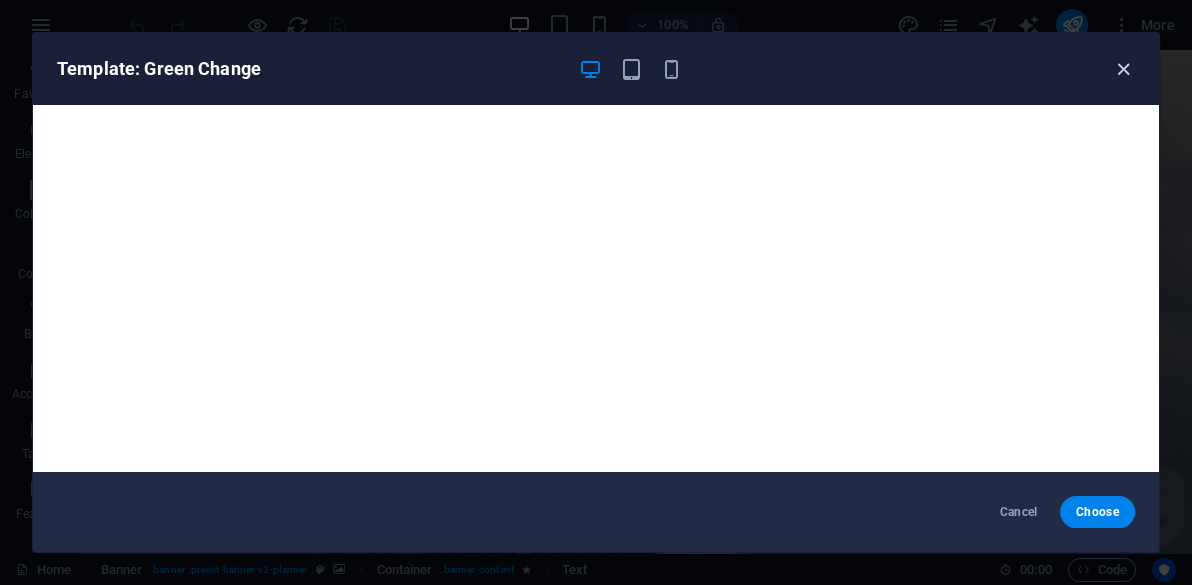 click at bounding box center [1123, 69] 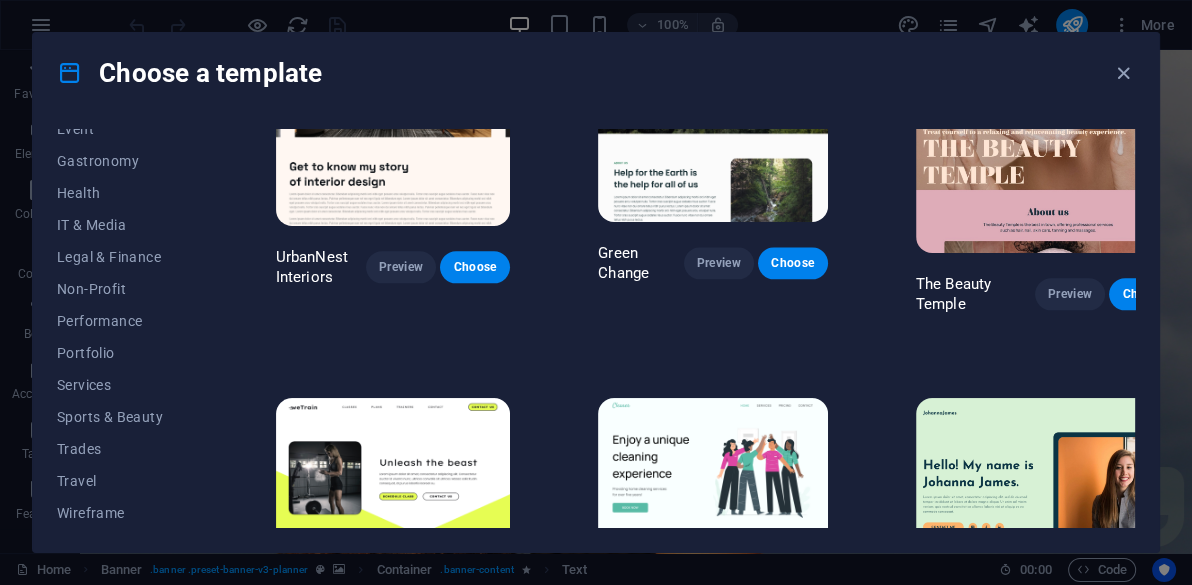 click on "SugarDough Preview Choose RepairIT Preview Choose Peoneera Preview Choose Art Museum Preview Choose Wonder Planner Preview Choose Transportable Preview Choose S&L Preview Choose WePaint Preview Choose Eco-Con Preview Choose MeetUp Preview Choose Help & Care Preview Choose Podcaster Preview Choose Academix Preview Choose BIG Barber Shop Preview Choose Health & Food Preview Choose UrbanNest Interiors Preview Choose Green Change Preview Choose The Beauty Temple Preview Choose WeTrain Preview Choose Cleaner Preview Choose Johanna James Preview Choose Delicioso Preview Choose Dream Garden Preview Choose LumeDeAqua Preview Choose Pets Care Preview Choose SafeSpace Preview Choose Midnight Rain Bar Preview Choose Drive Preview Choose Estator Preview Choose Health Group Preview Choose MakeIt Agency Preview Choose Wanderlust Preview Choose WeSpa Preview Choose BERLIN Preview Choose Gadgets Preview Choose CoffeeScience Preview Choose CoachLife Preview Choose Cafe de Oceana Preview Choose Max Hatzy Preview Choose Preview" at bounding box center (703, 328) 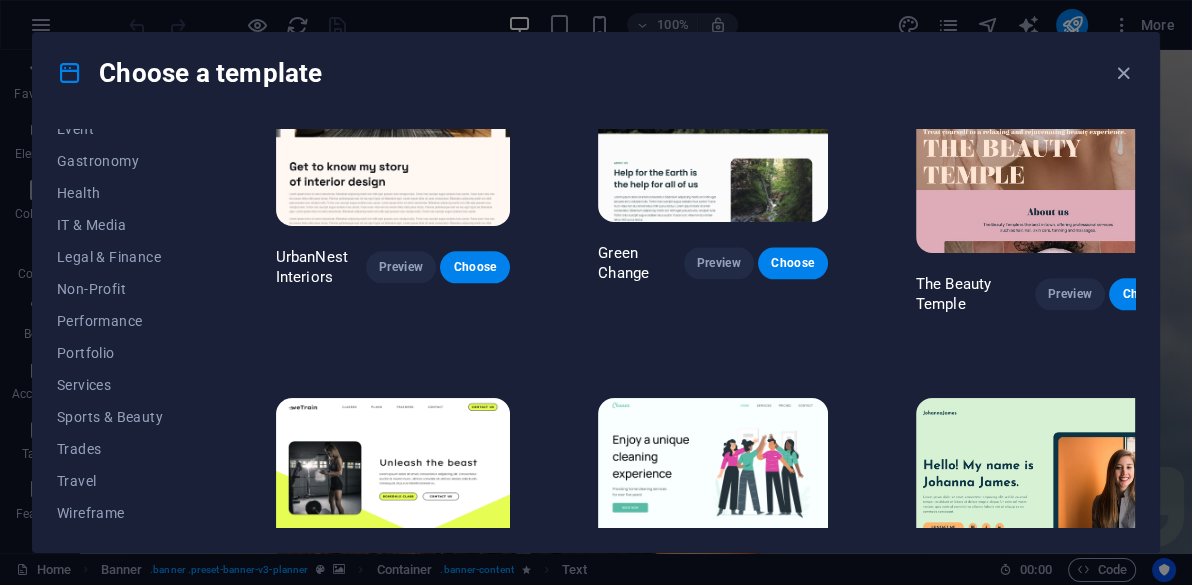 scroll, scrollTop: 2360, scrollLeft: 0, axis: vertical 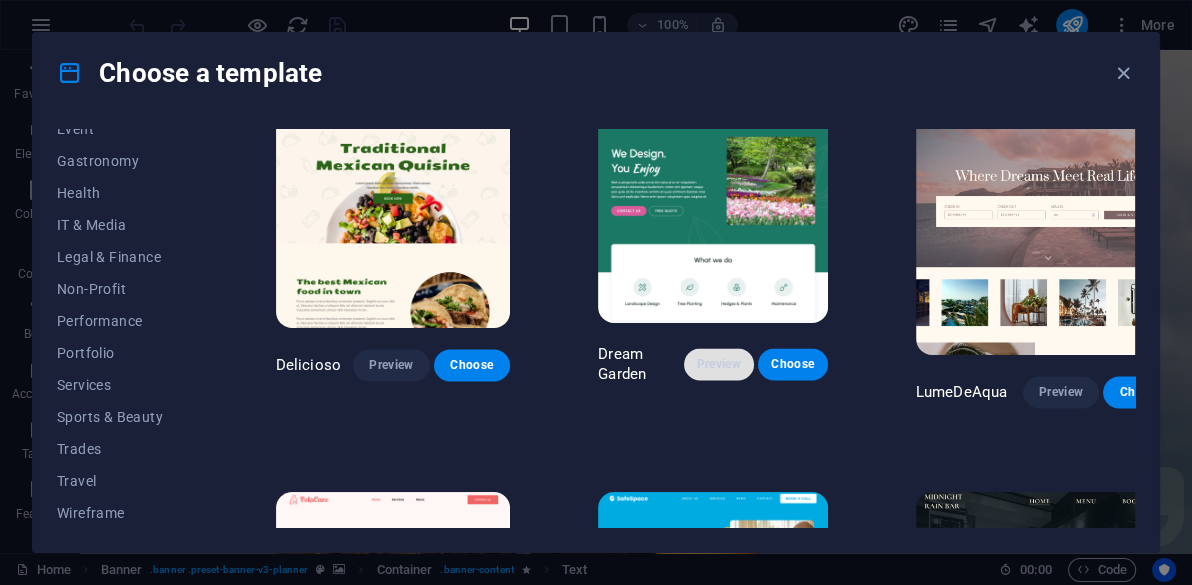 click on "Preview" at bounding box center (719, 364) 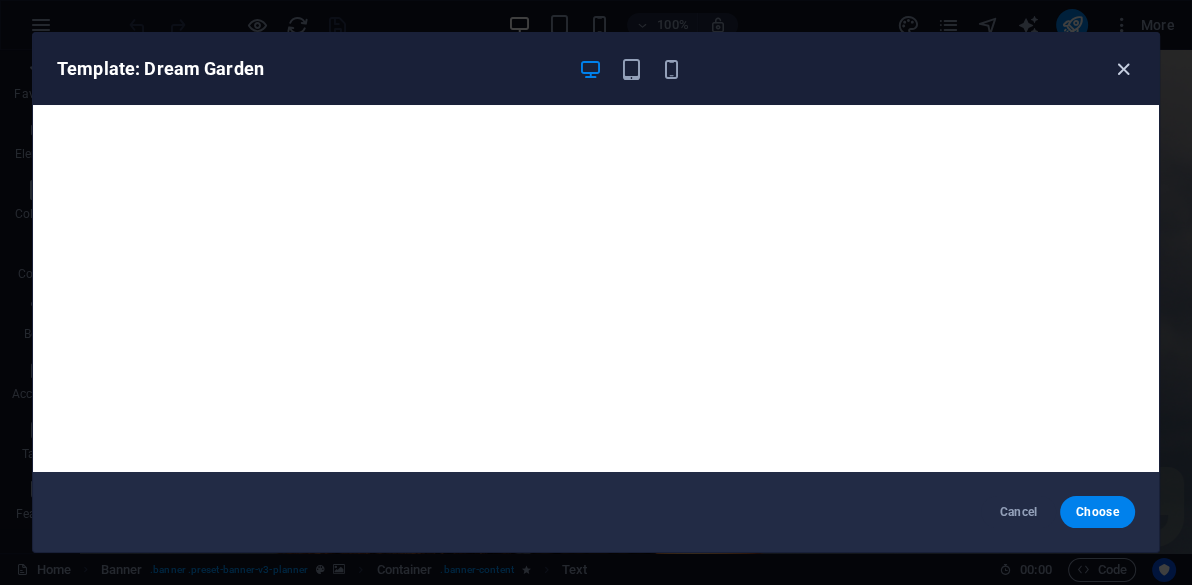 click at bounding box center [1123, 69] 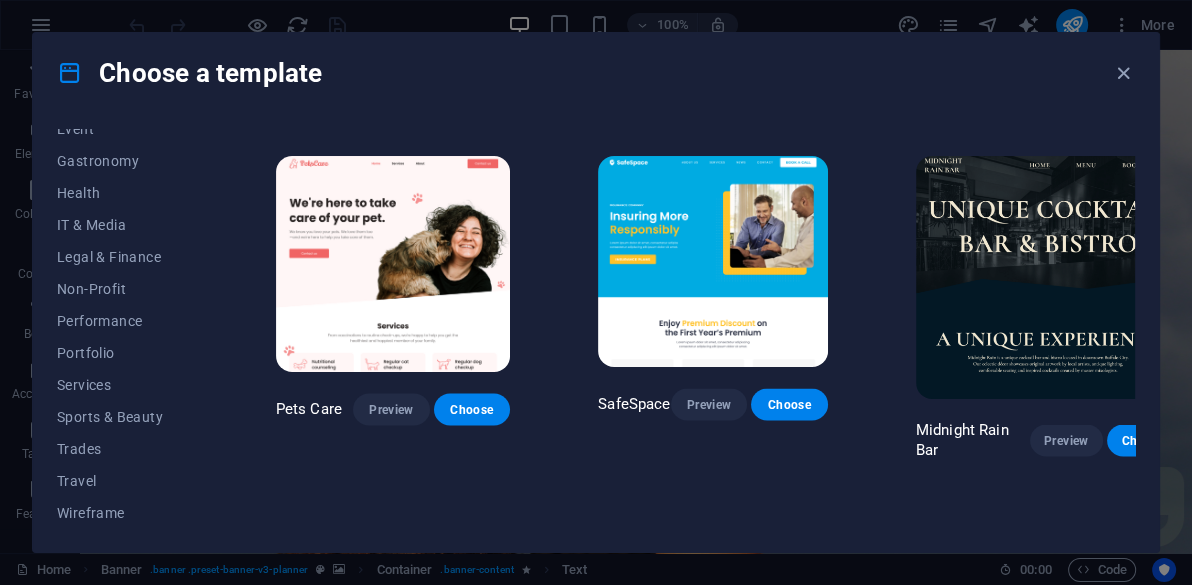 scroll, scrollTop: 3035, scrollLeft: 0, axis: vertical 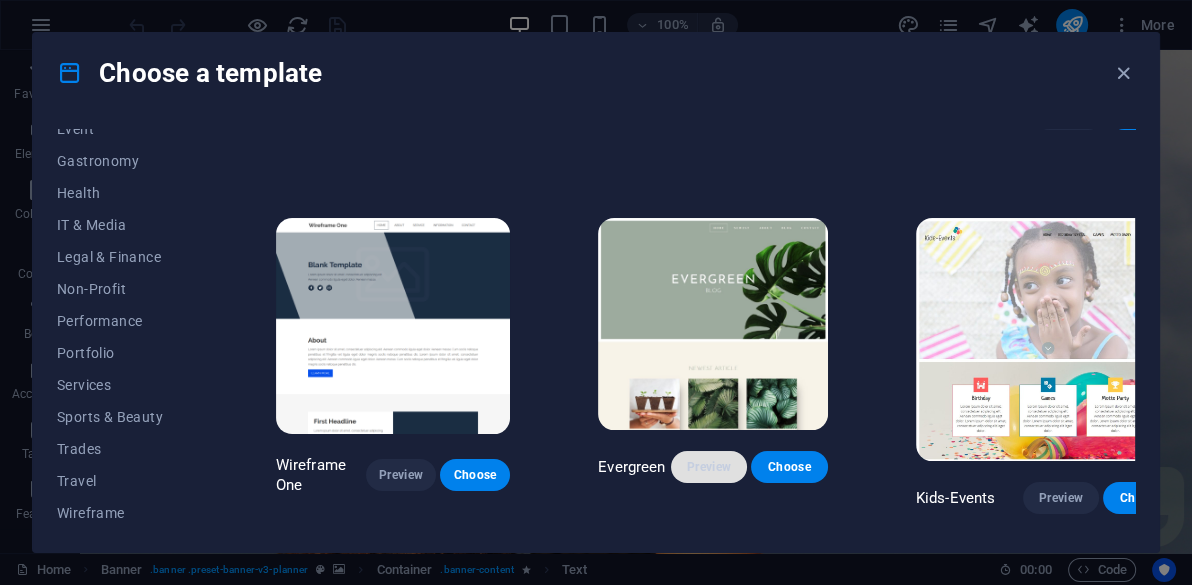 click on "Preview" at bounding box center (709, 467) 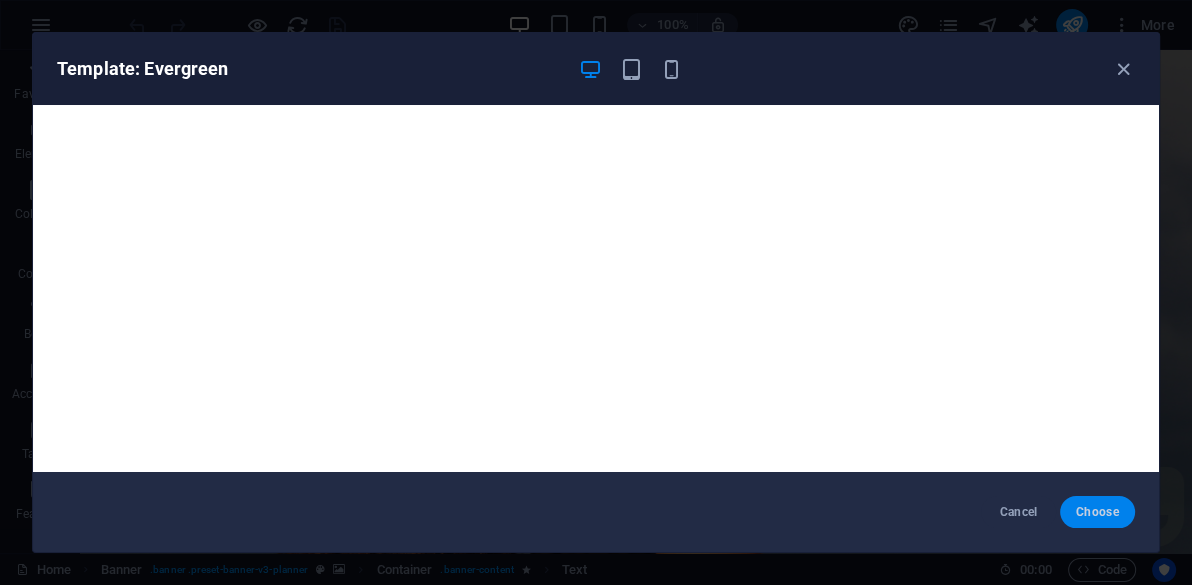 click on "Choose" at bounding box center [1097, 512] 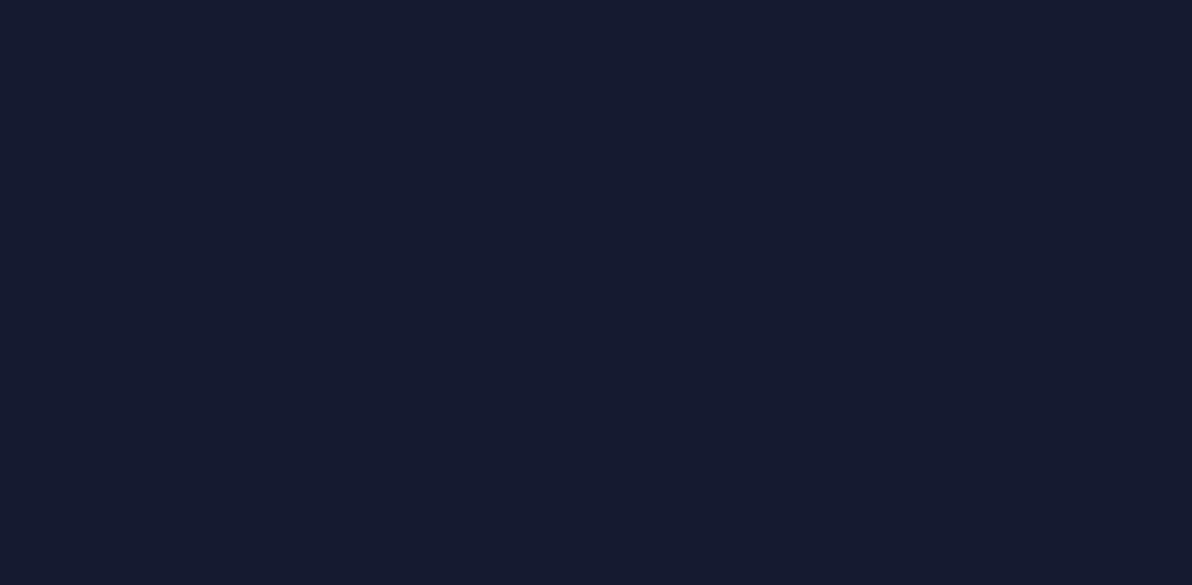 scroll, scrollTop: 0, scrollLeft: 0, axis: both 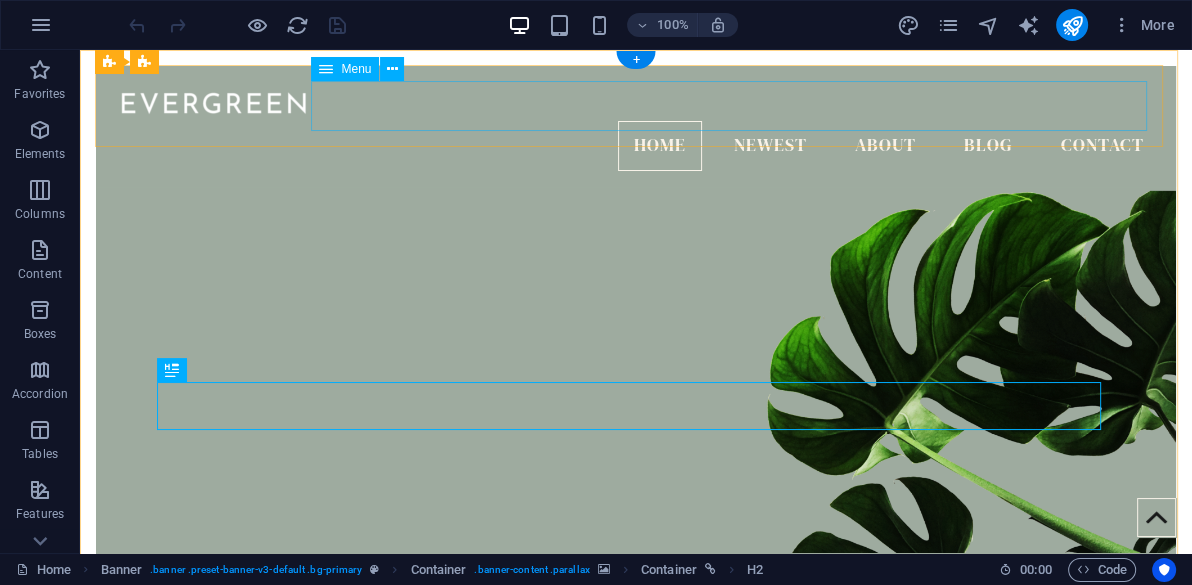 click on "Home Newest About Blog Contact" at bounding box center [636, 146] 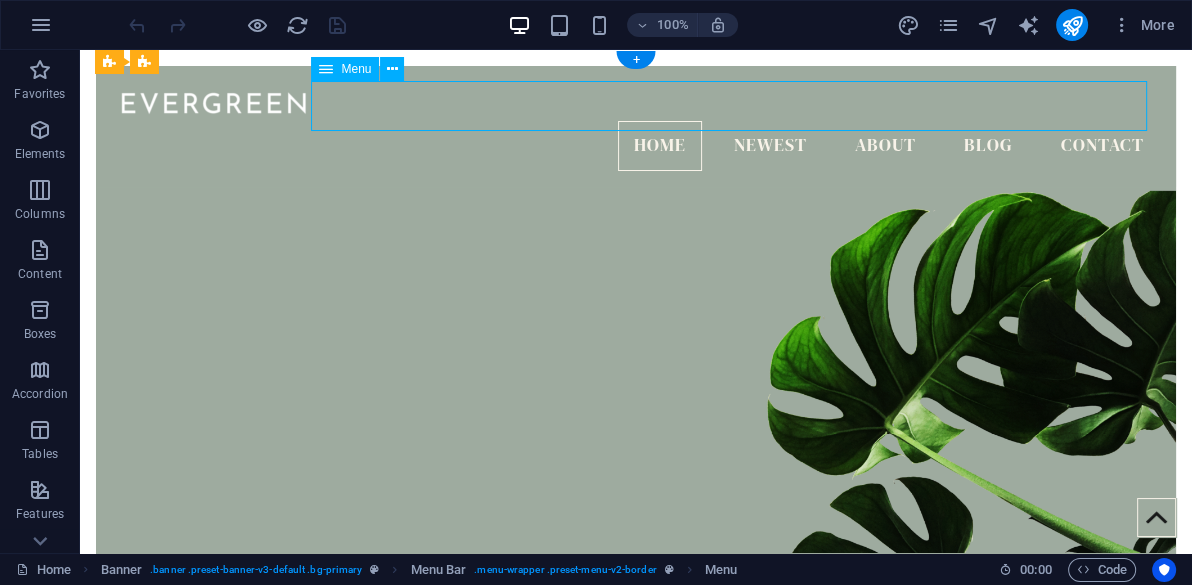 click on "Home Newest About Blog Contact" at bounding box center [636, 146] 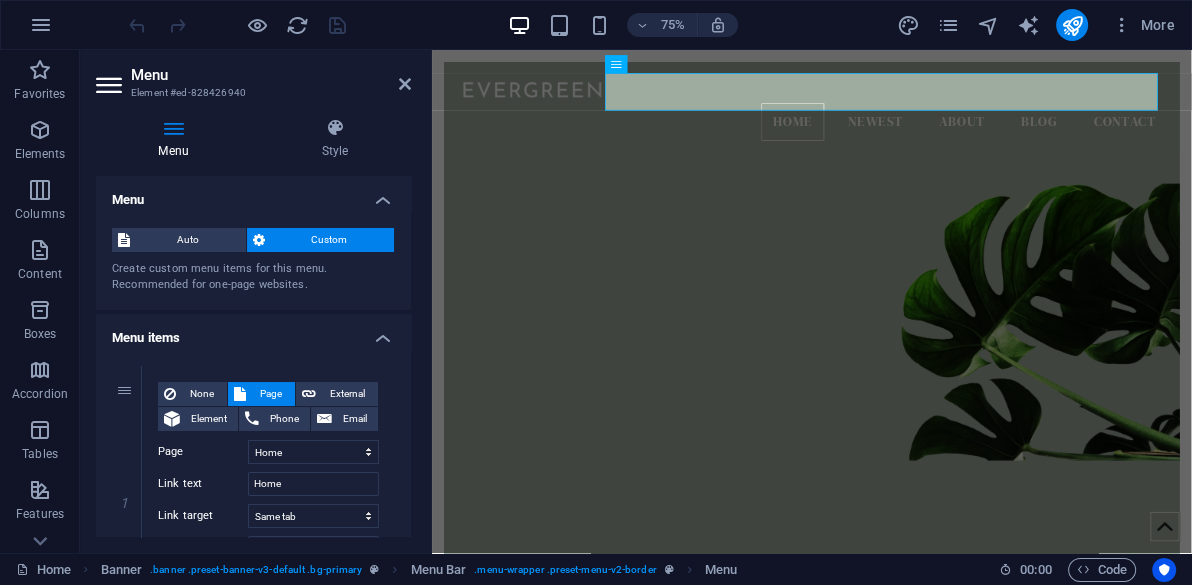 click on "Custom" at bounding box center [330, 240] 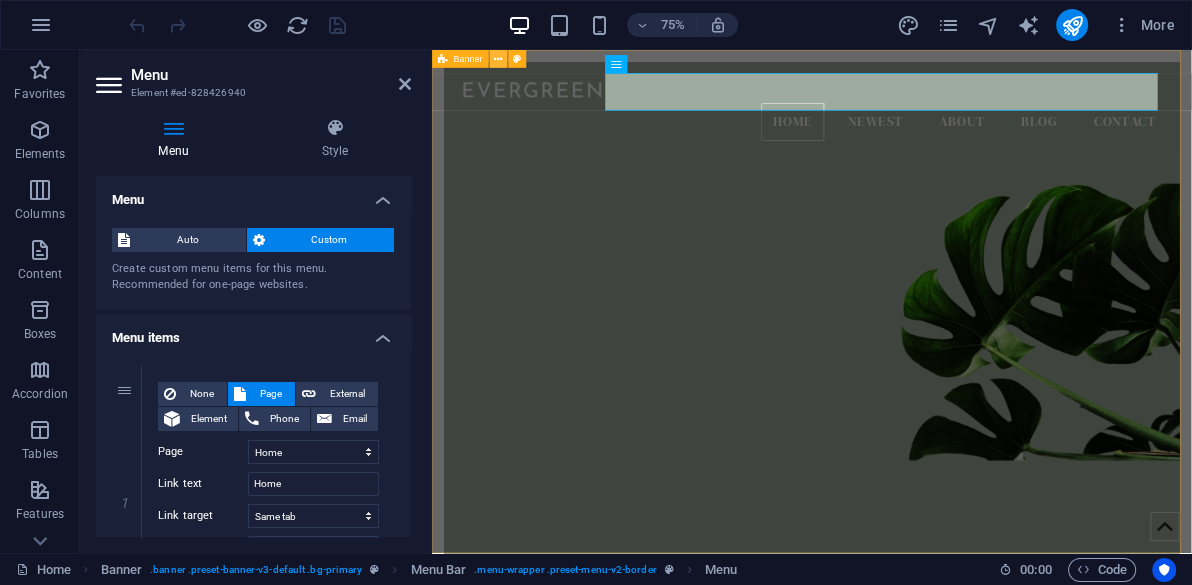 click at bounding box center (498, 59) 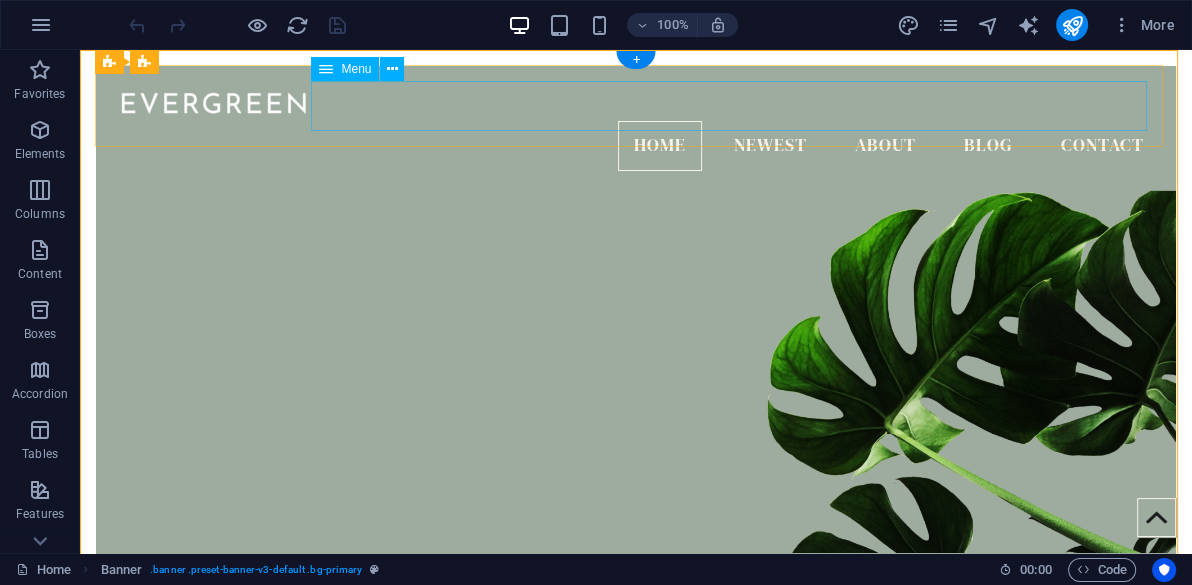 click on "Home Newest About Blog Contact" at bounding box center [636, 146] 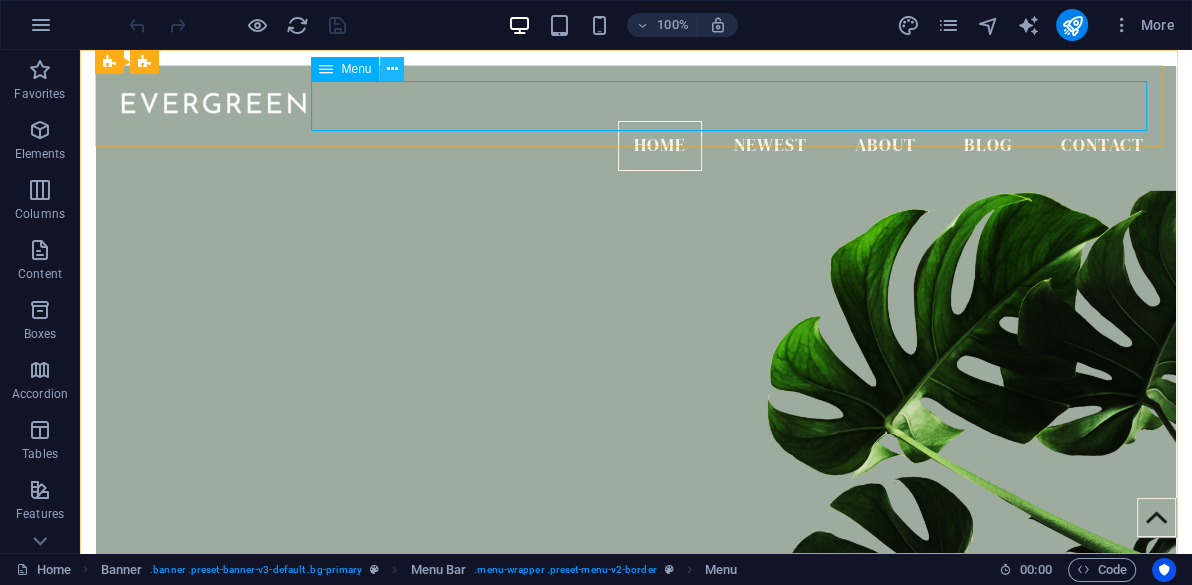 click at bounding box center (392, 69) 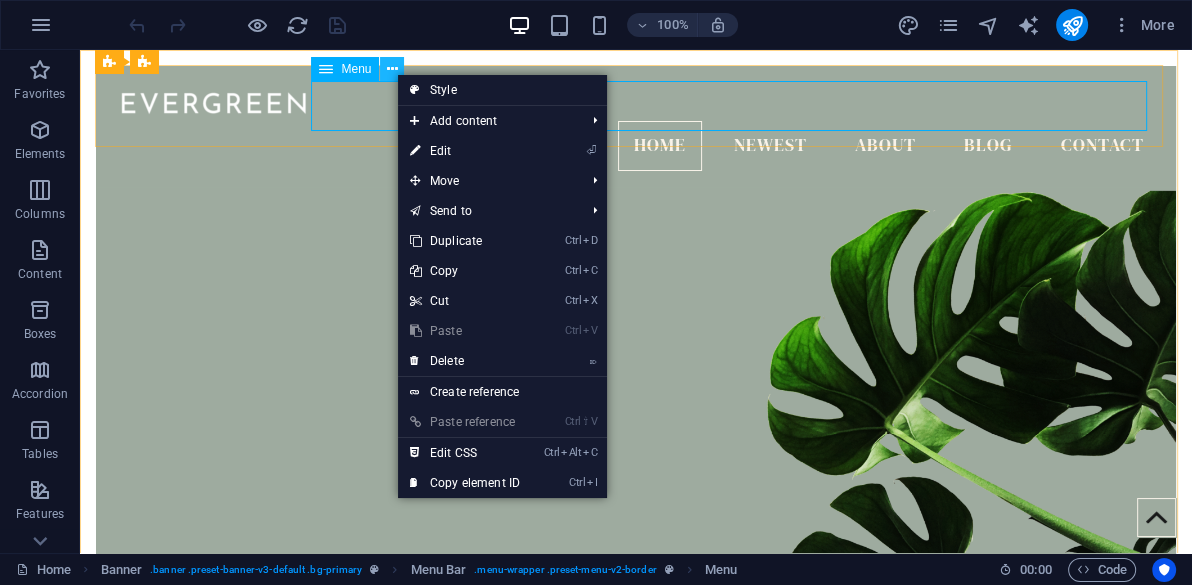click at bounding box center (392, 69) 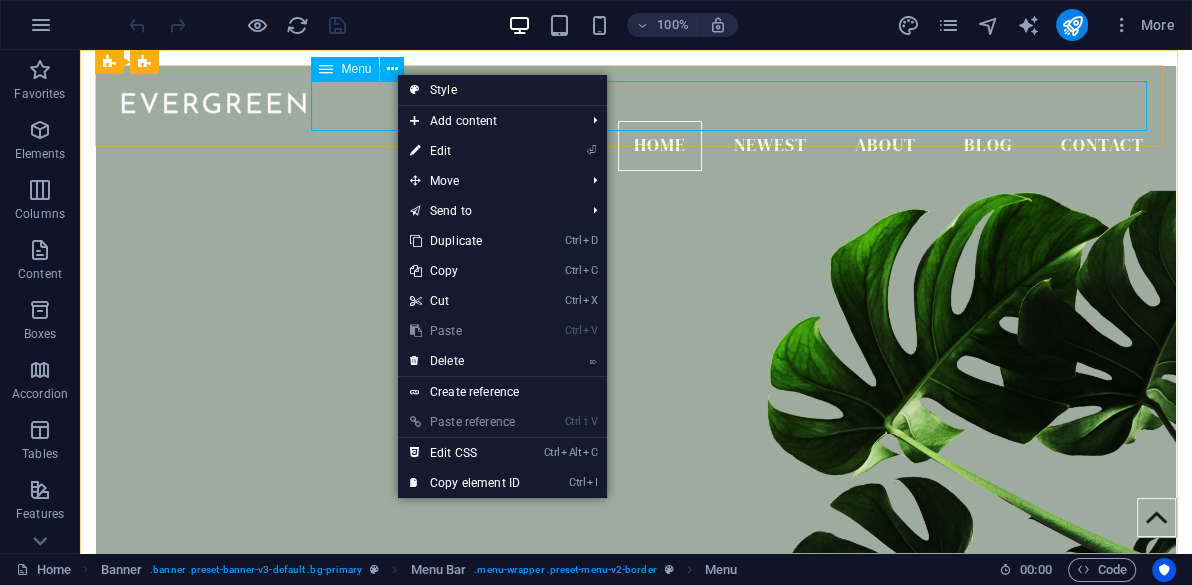 click at bounding box center (326, 69) 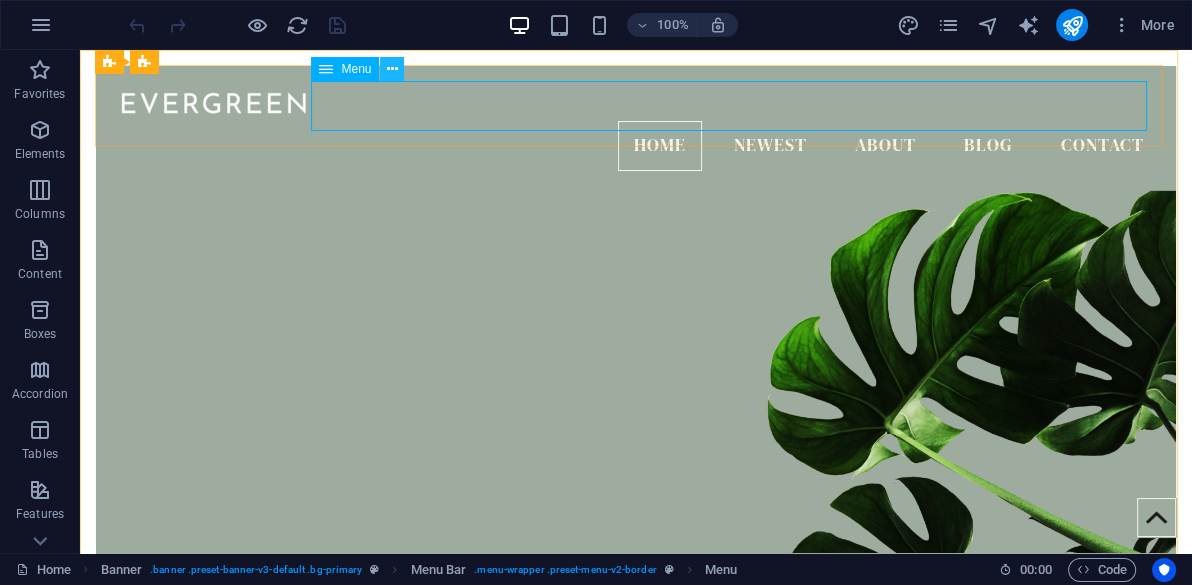 click at bounding box center (392, 69) 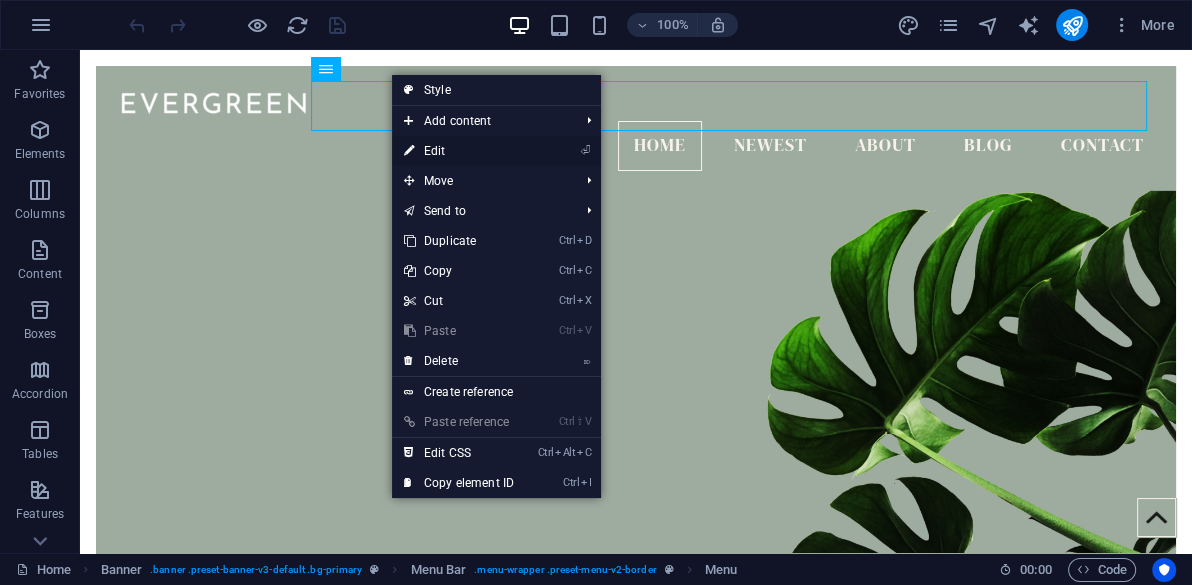 click on "⏎  Edit" at bounding box center [459, 151] 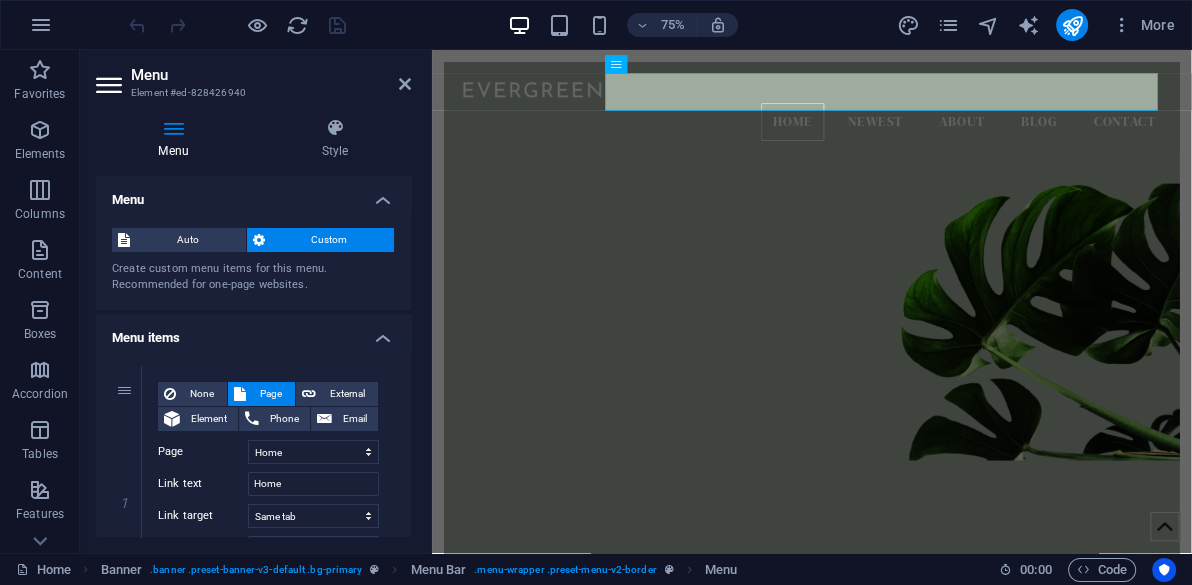 click on "1 None Page External Element Phone Email Page Home Subpage Legal Notice Privacy Element
URL /15938992 Phone Email Link text Home Link target New tab Same tab Overlay Title Additional link description, should not be the same as the link text. The title is most often shown as a tooltip text when the mouse moves over the element. Leave empty if uncertain. Relationship Sets the  relationship of this link to the link target . For example, the value "nofollow" instructs search engines not to follow the link. Can be left empty. alternate author bookmark external help license next nofollow noreferrer noopener prev search tag Button Design None Default Primary Secondary 2 None Page External Element Phone Email Page Home Subpage Legal Notice Privacy Element
URL /#newest Phone Email Link text Newest Link target New tab Same tab Overlay Title Relationship Sets the  relationship of this link to the link target alternate author bookmark external help license next nofollow tag" at bounding box center (253, 1053) 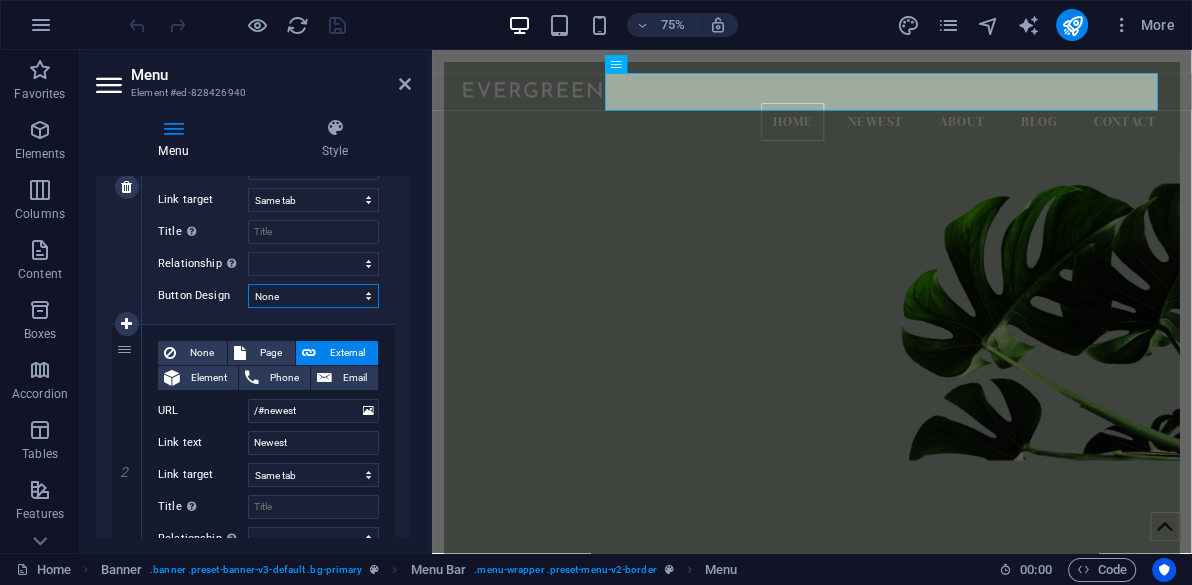 click on "None Default Primary Secondary" at bounding box center [313, 296] 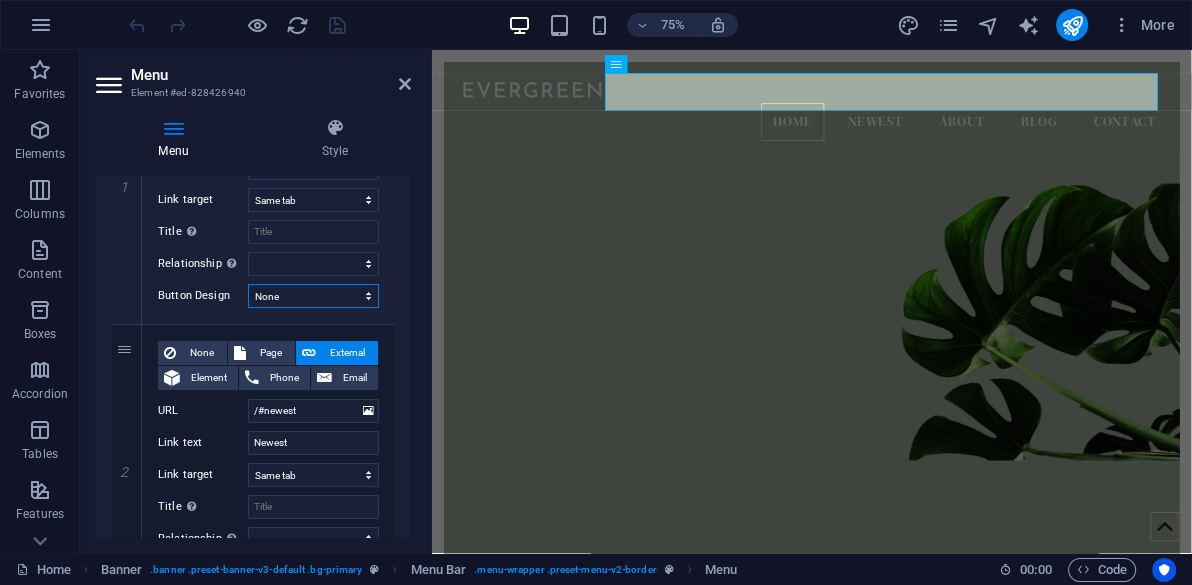 scroll, scrollTop: 0, scrollLeft: 0, axis: both 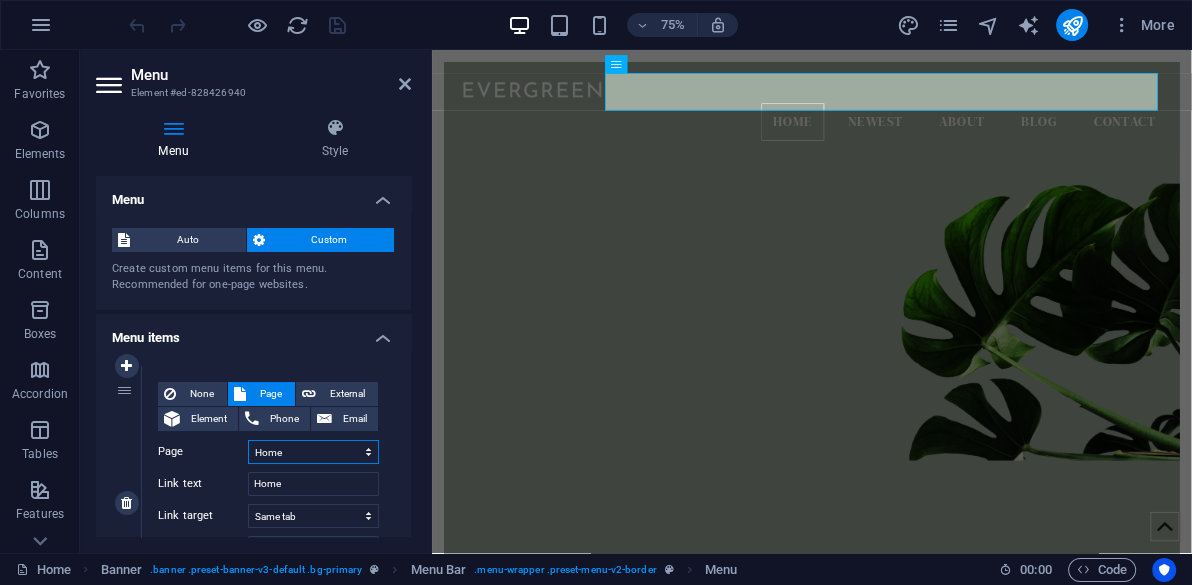 click on "Home Subpage Legal Notice Privacy" at bounding box center (313, 452) 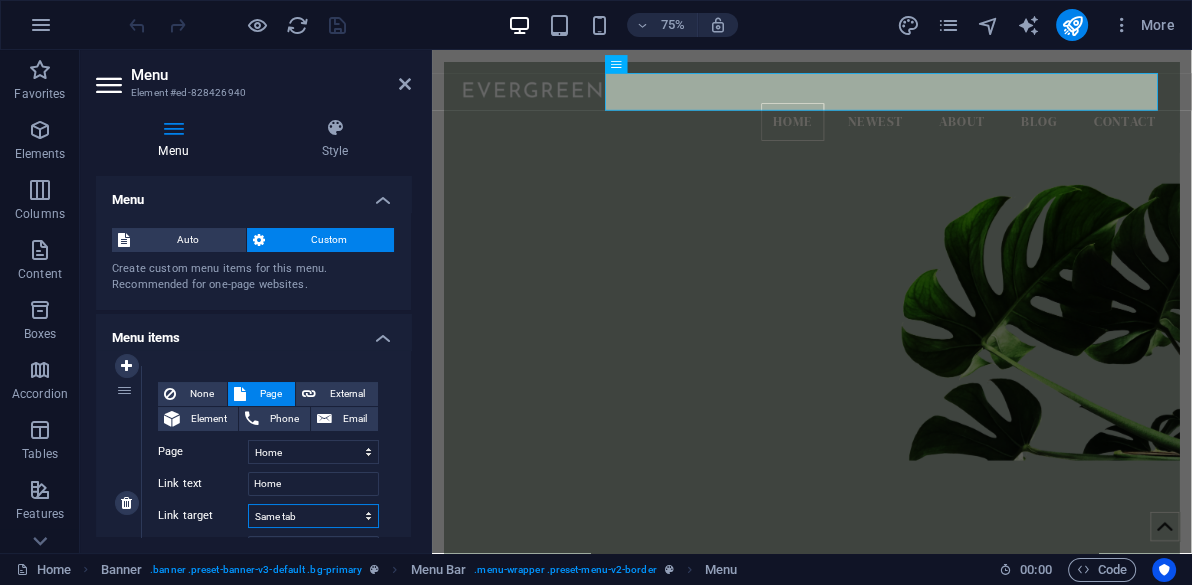 click on "New tab Same tab Overlay" at bounding box center (313, 516) 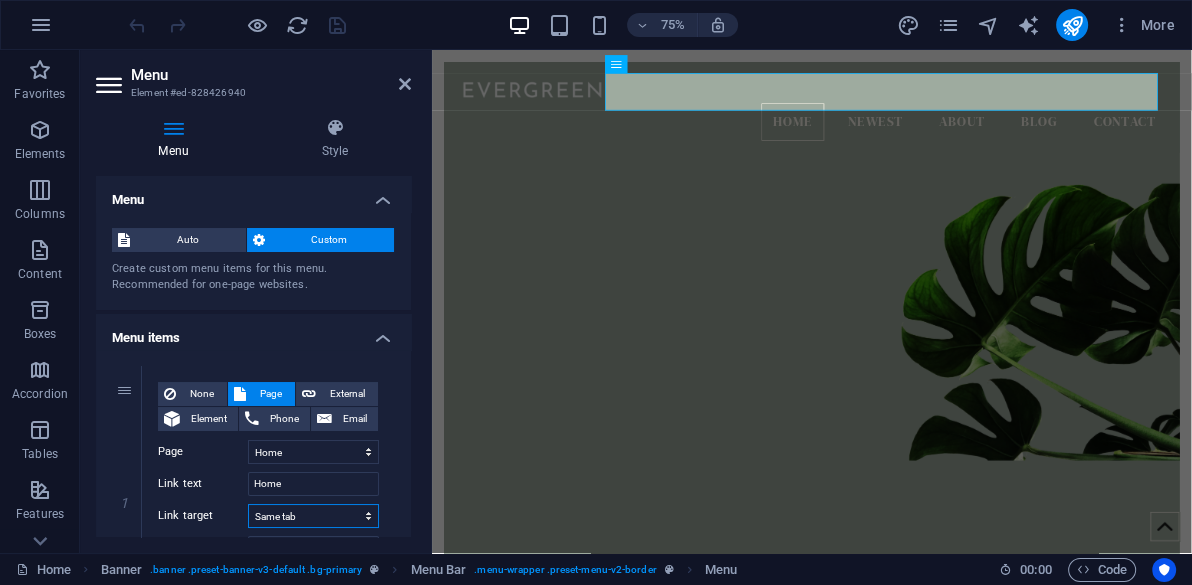 scroll, scrollTop: 316, scrollLeft: 0, axis: vertical 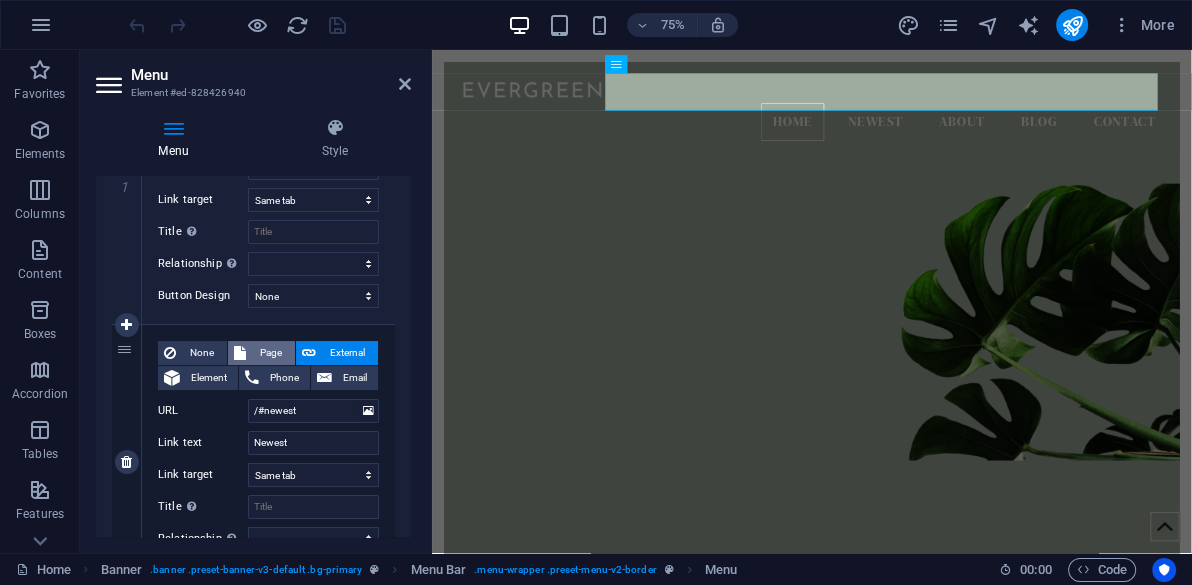 click on "Page" at bounding box center [270, 353] 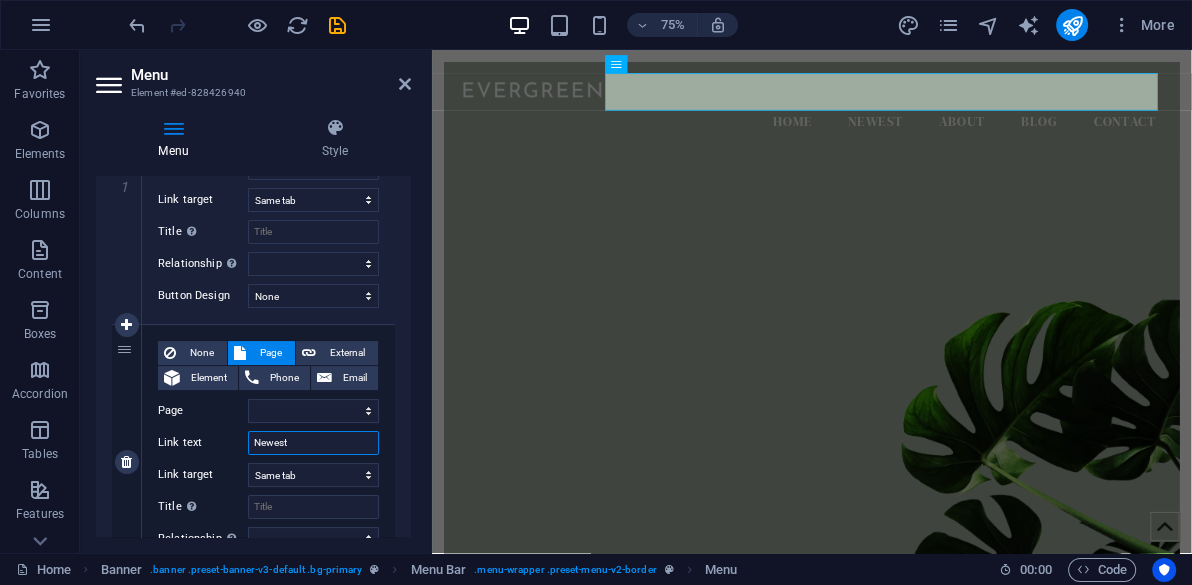 click on "Newest" at bounding box center (313, 443) 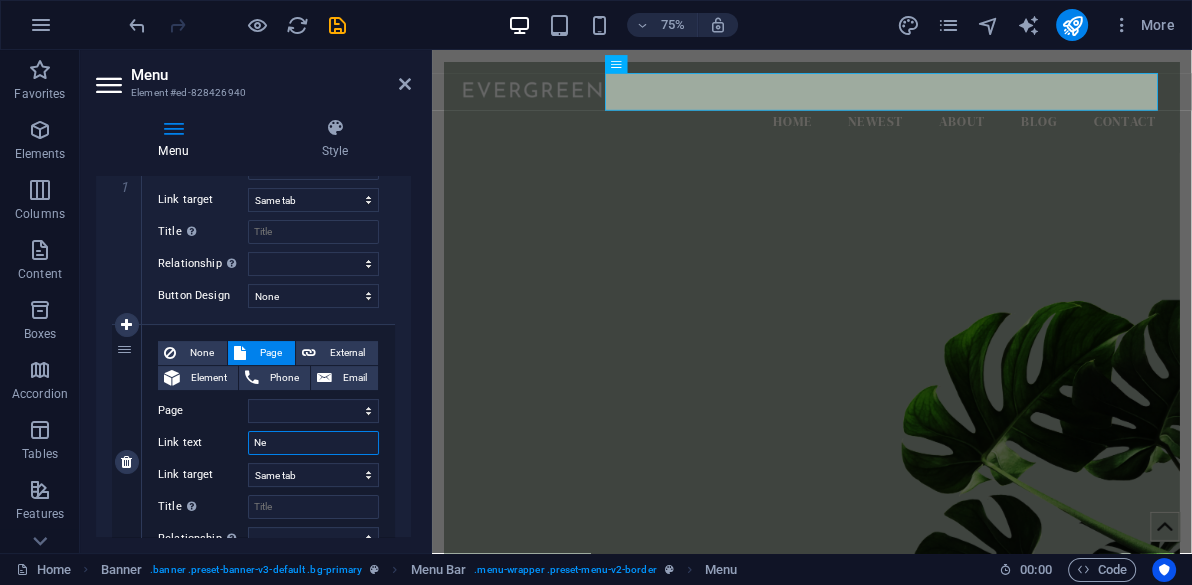 type on "N" 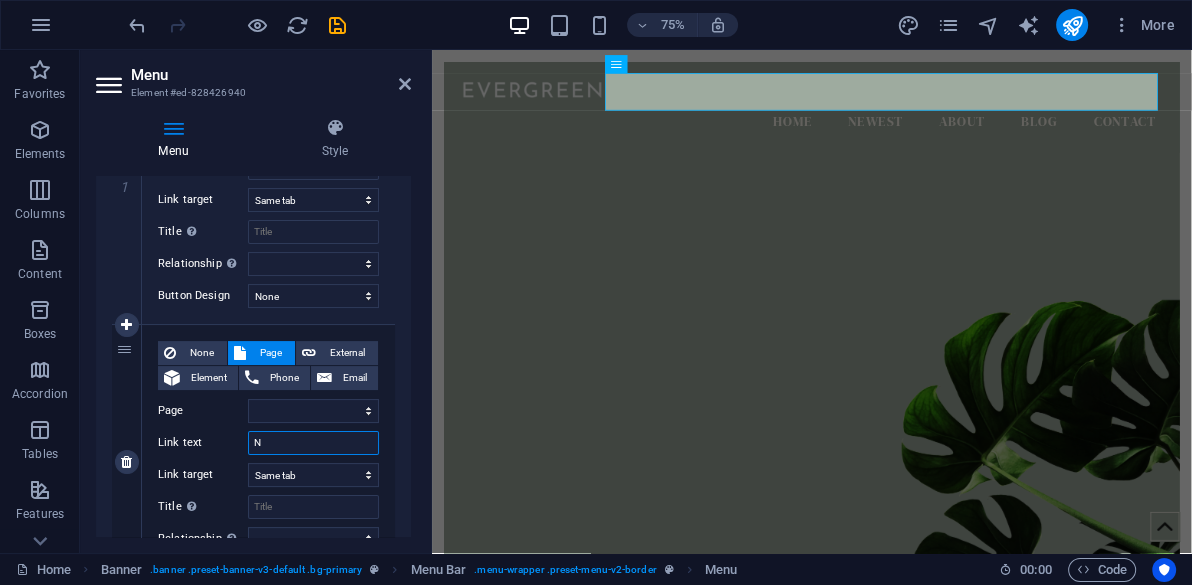 type 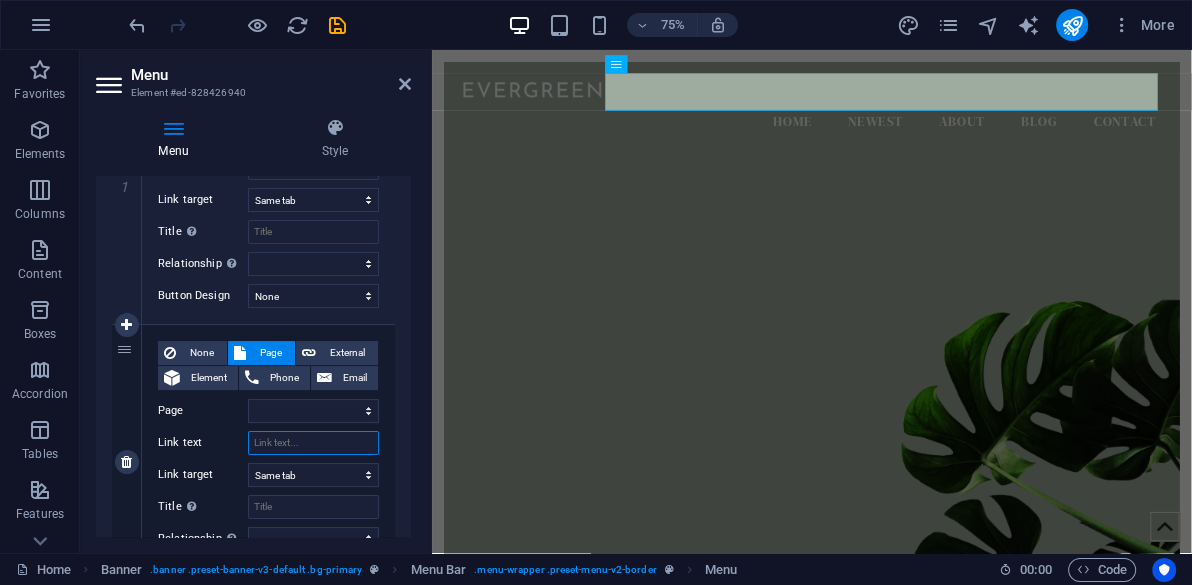 select 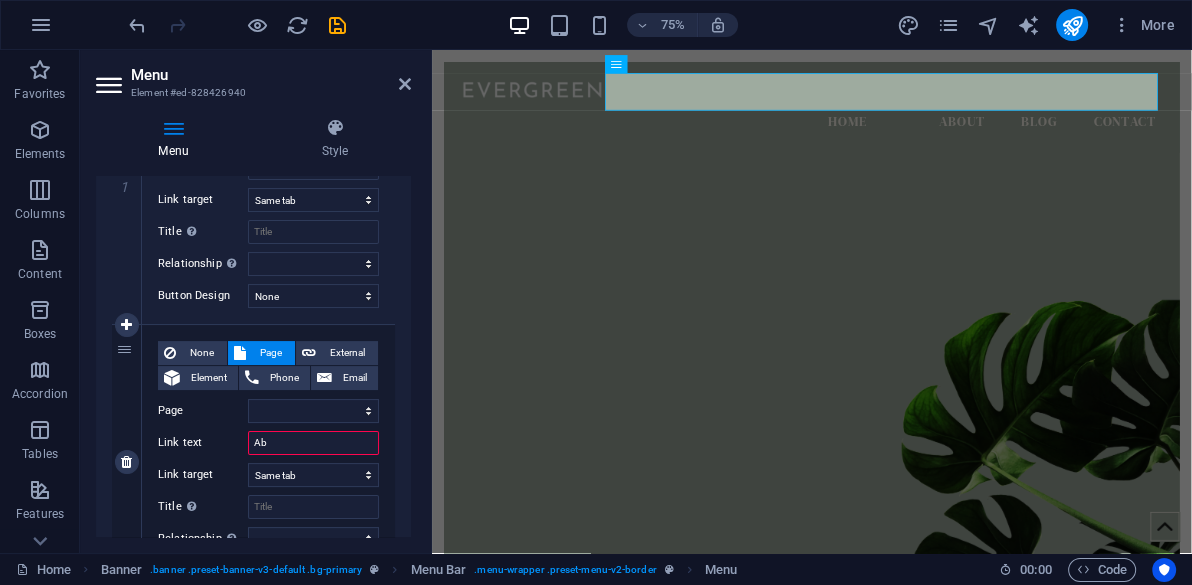 type on "Abo" 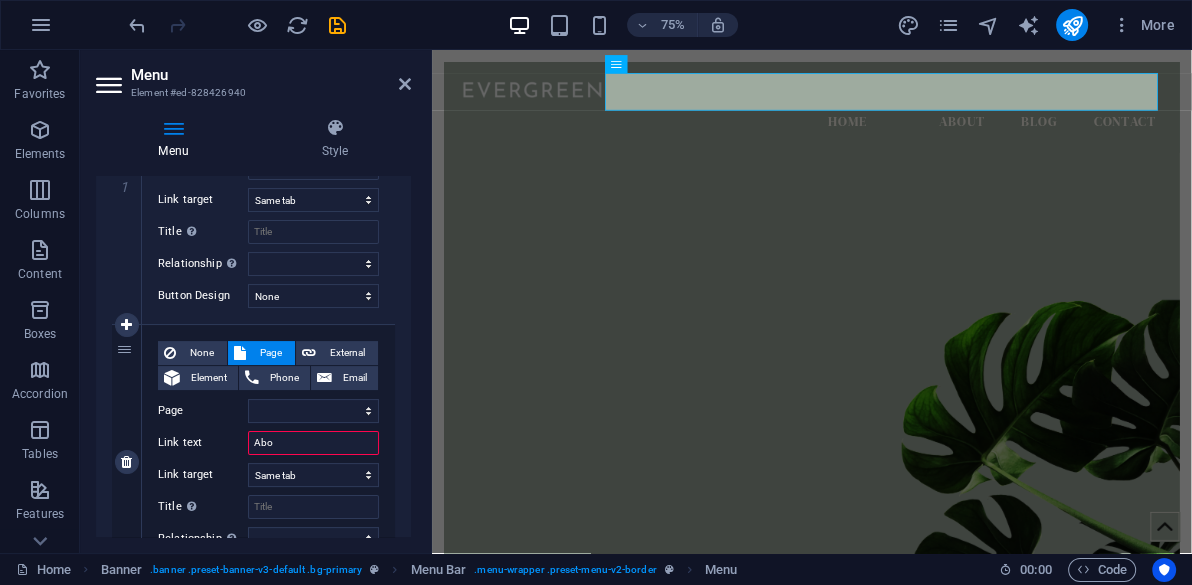 select 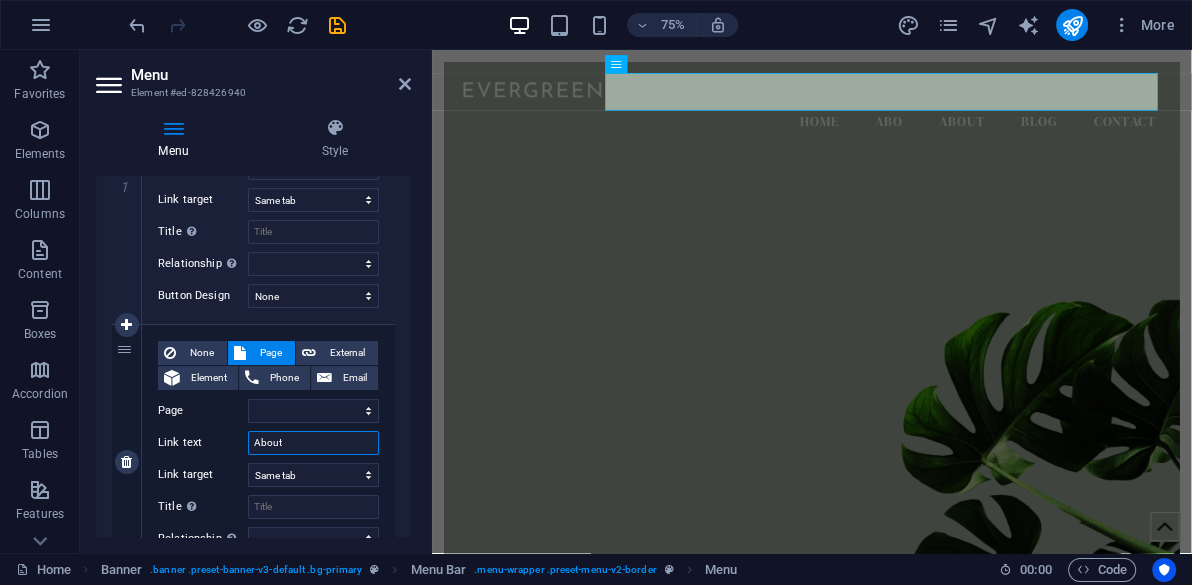 type on "About" 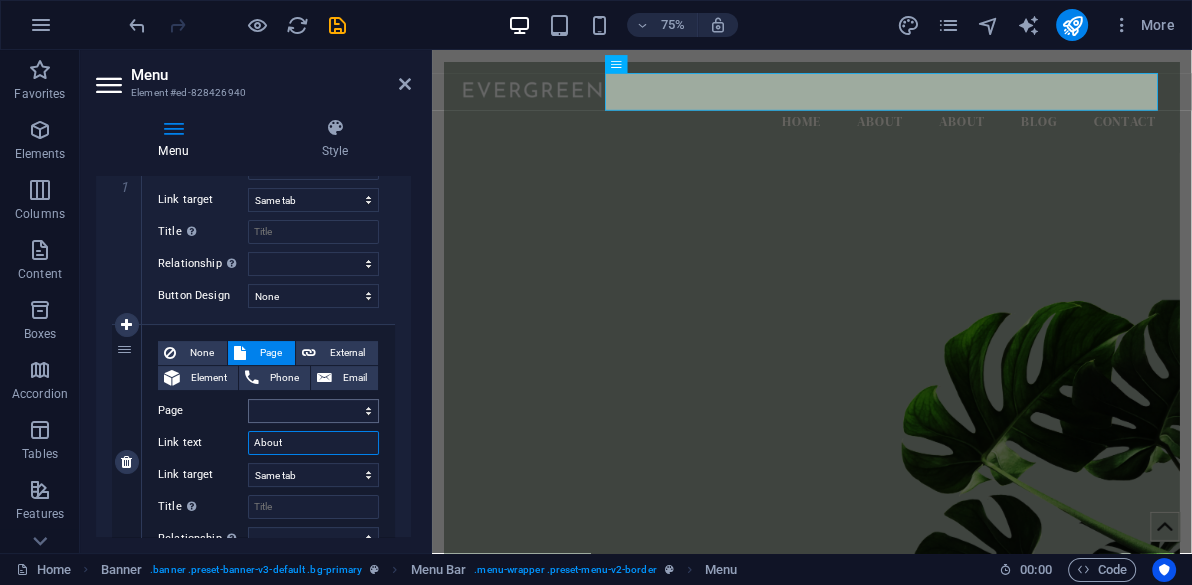 type on "About" 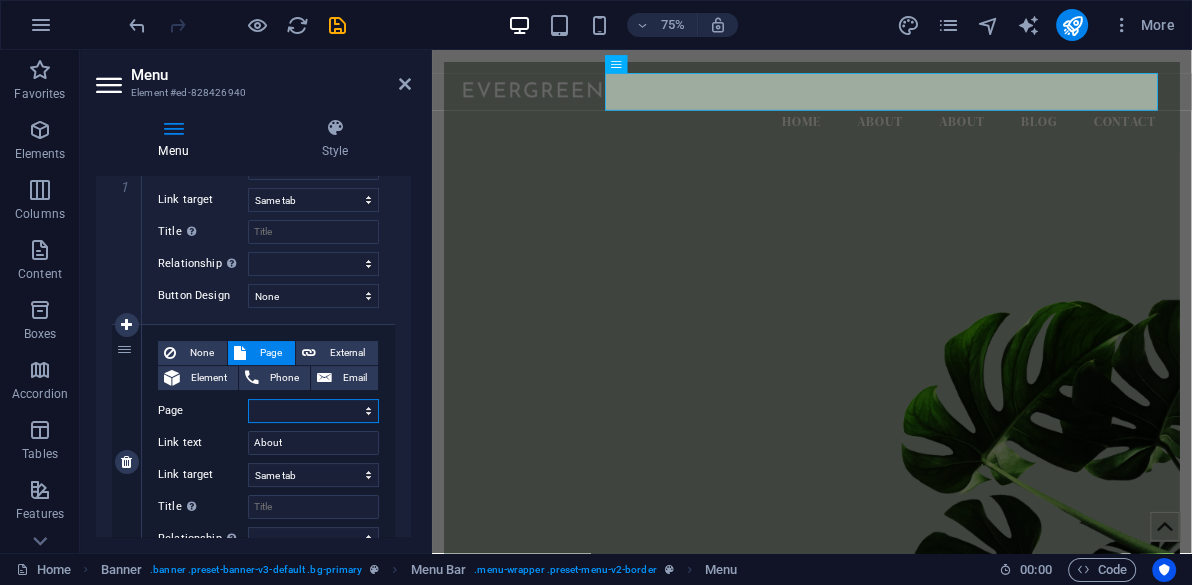 click on "Home Subpage Legal Notice Privacy" at bounding box center [313, 411] 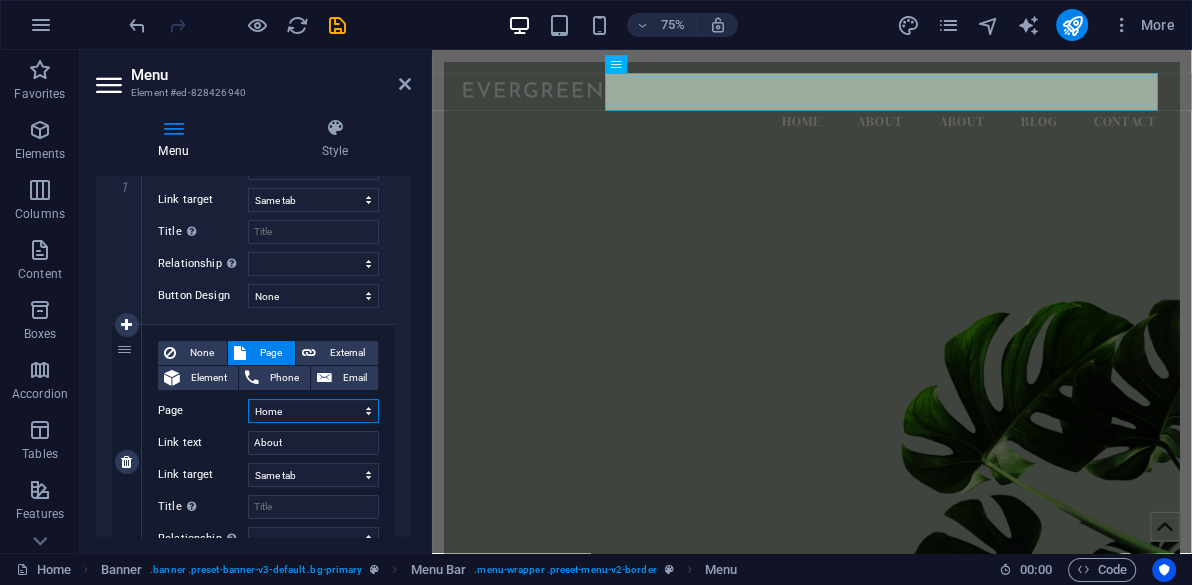 click on "Home Subpage Legal Notice Privacy" at bounding box center (313, 411) 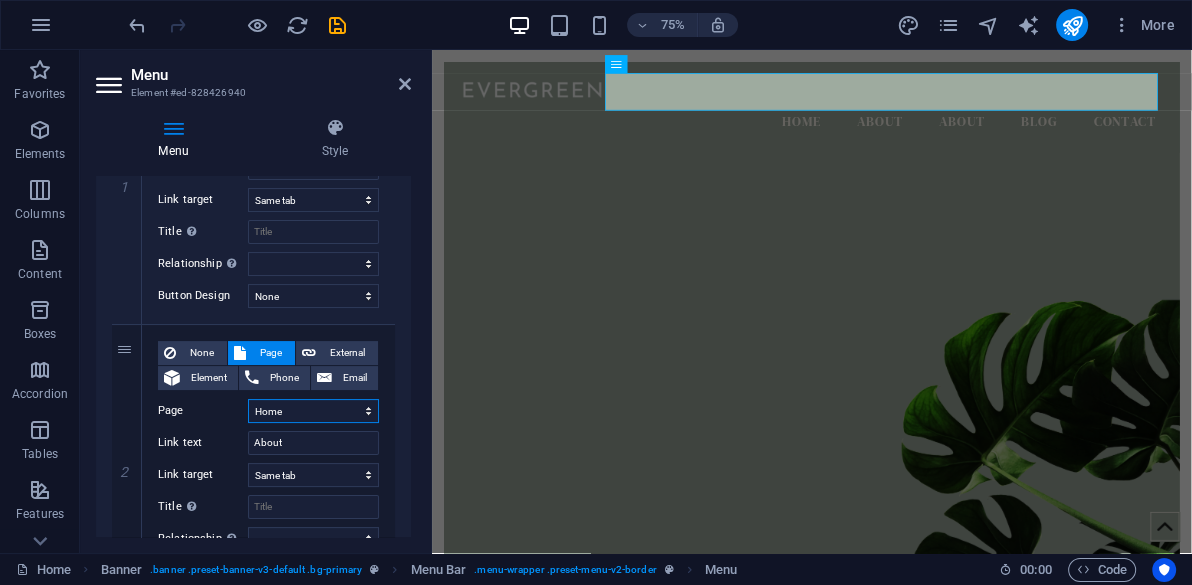scroll, scrollTop: 0, scrollLeft: 0, axis: both 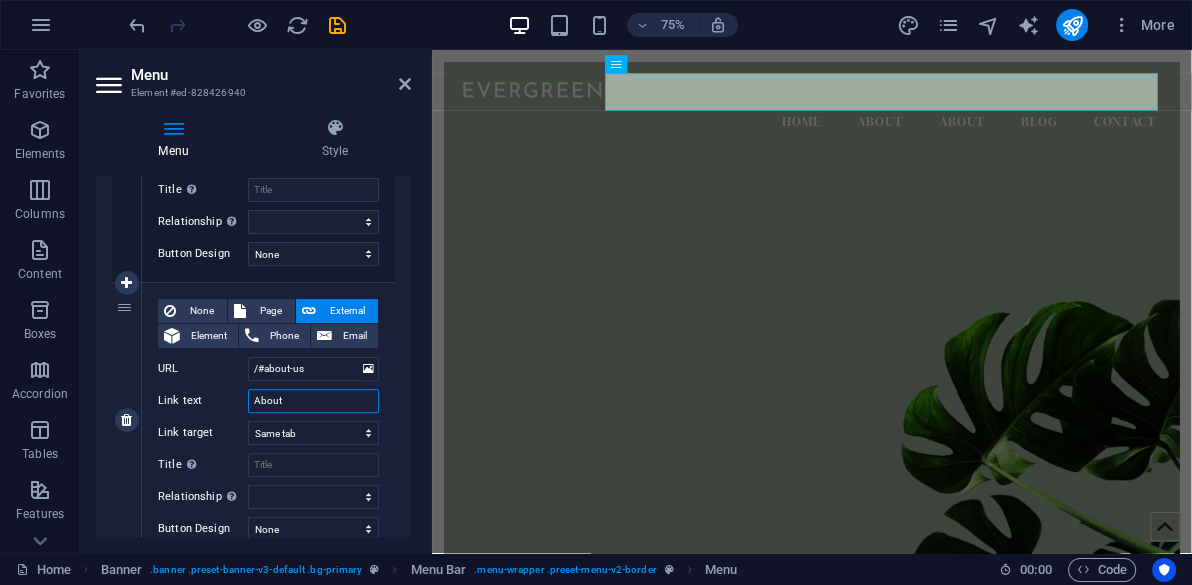 click on "About" at bounding box center [313, 401] 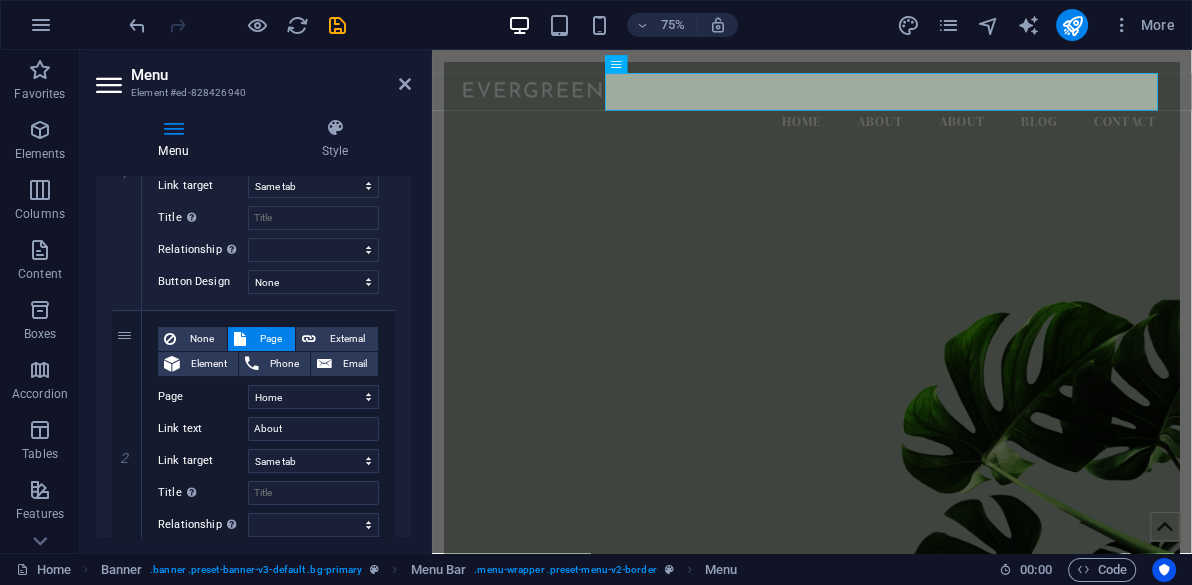 scroll, scrollTop: 316, scrollLeft: 0, axis: vertical 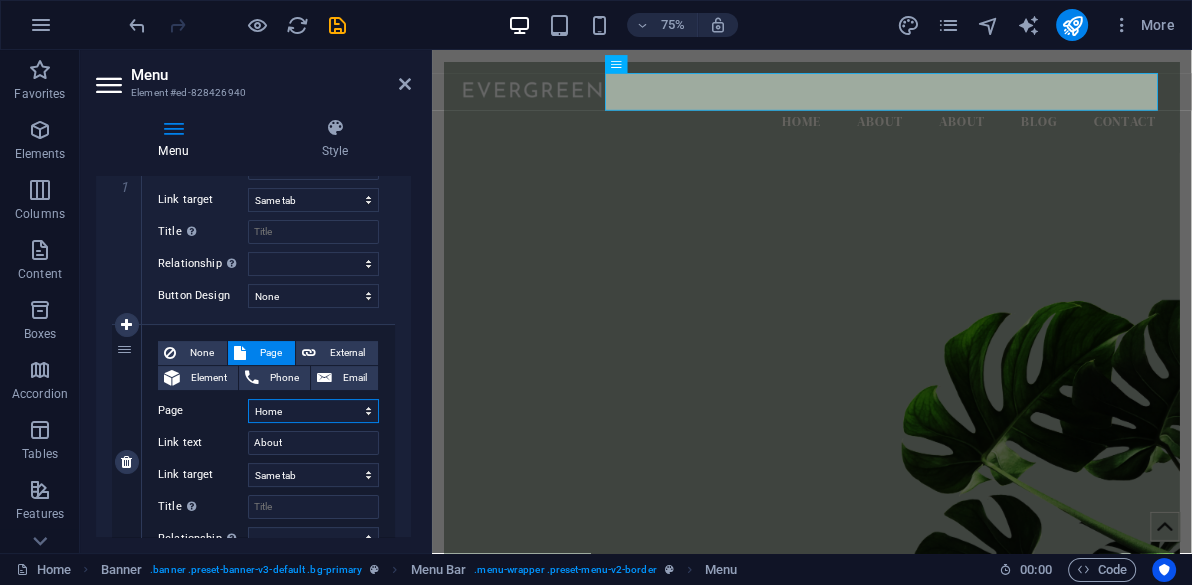 click on "Home Subpage Legal Notice Privacy" at bounding box center (313, 411) 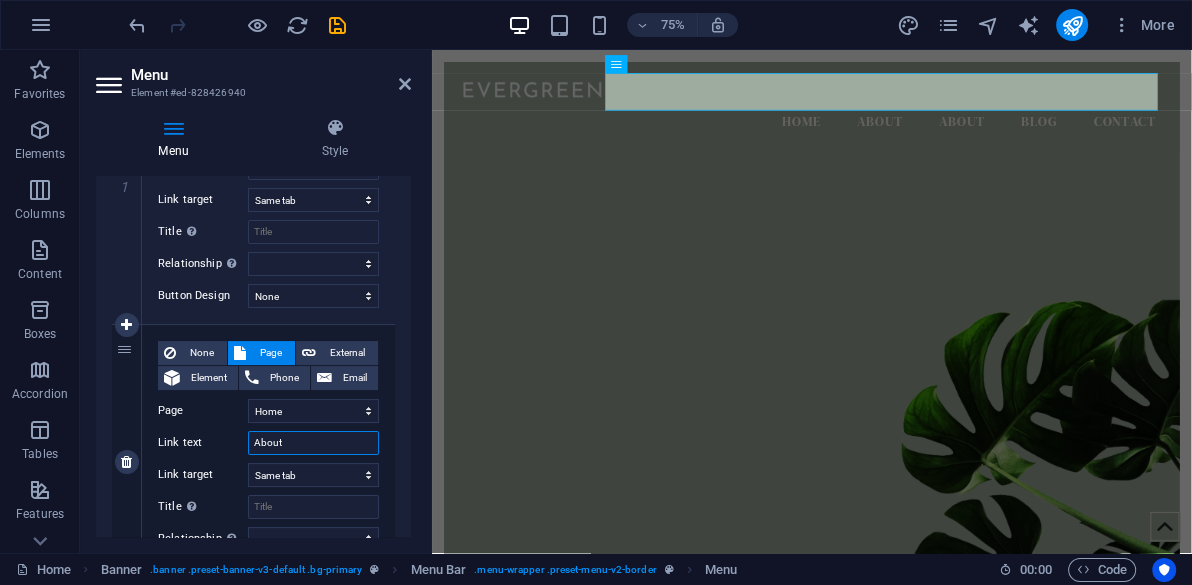 click on "About" at bounding box center (313, 443) 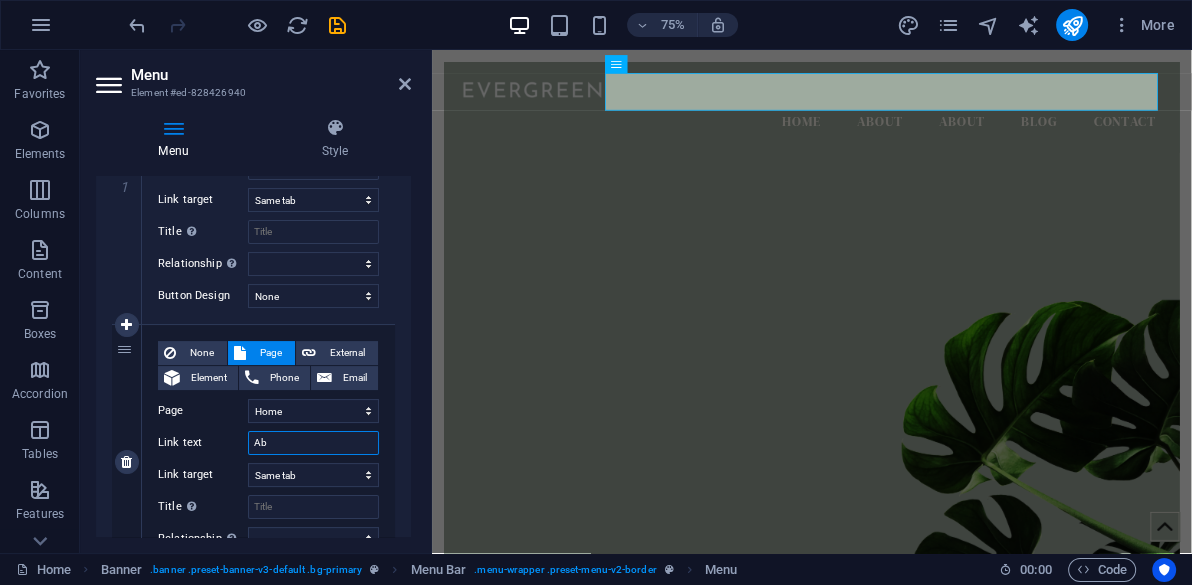 type on "A" 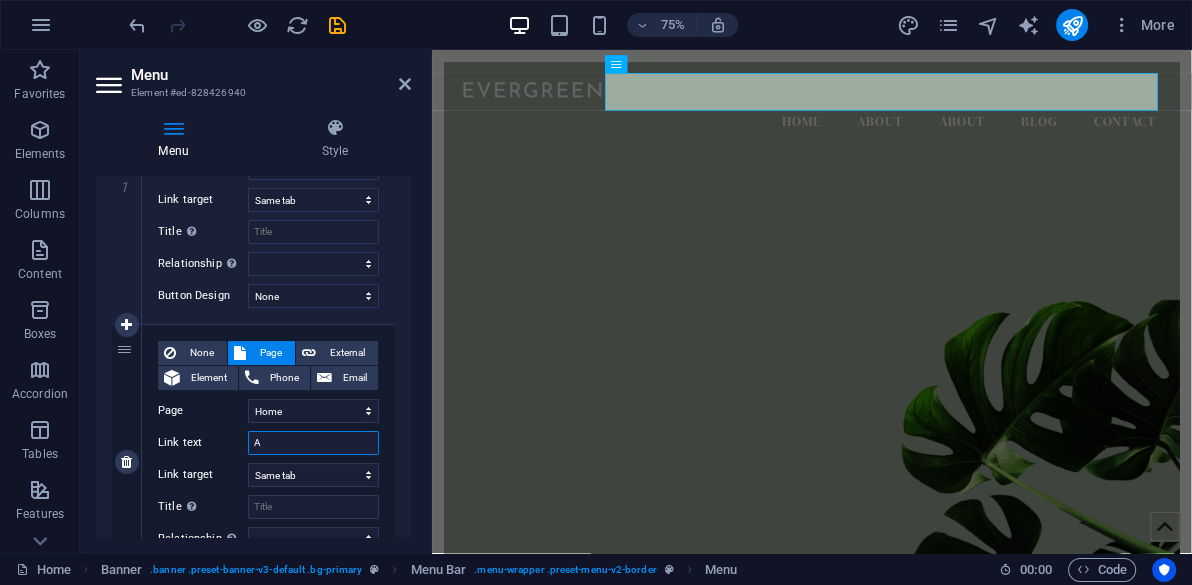 type 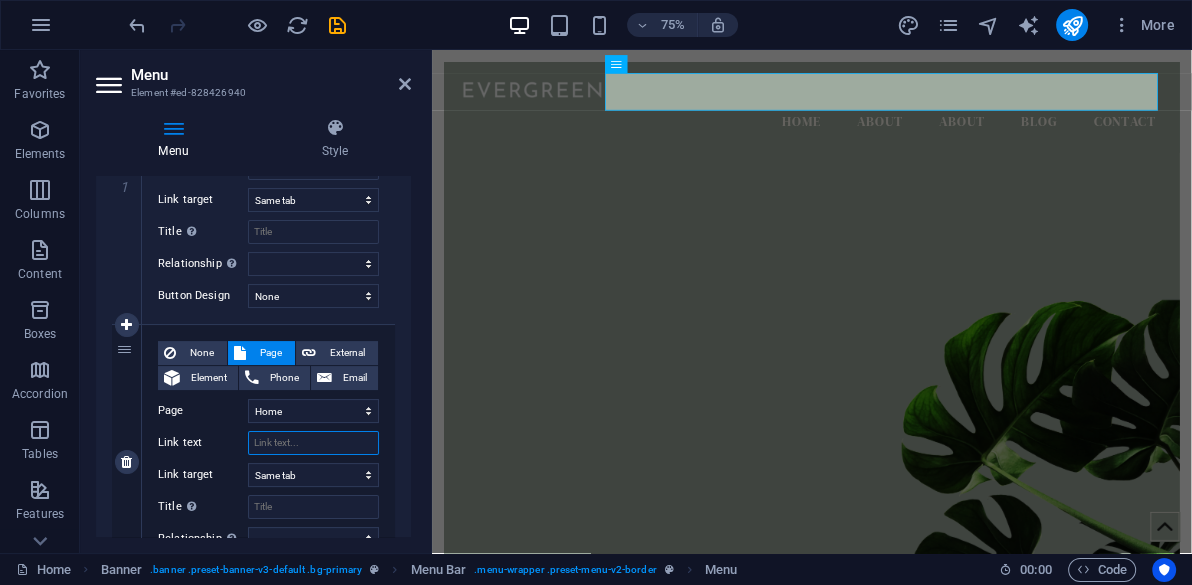 select 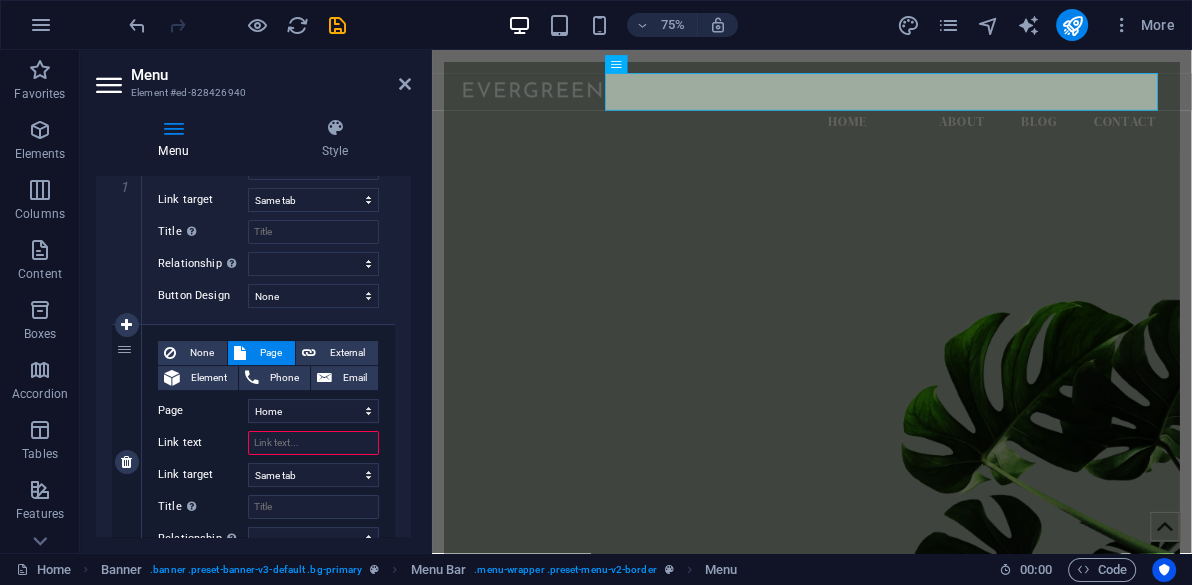 type on "s" 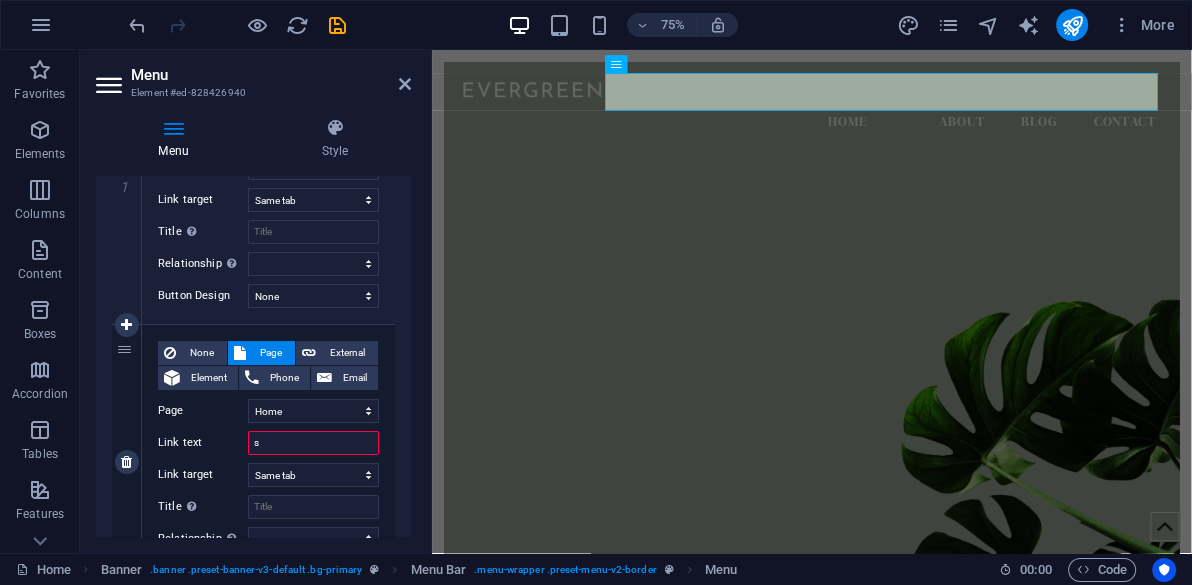 select 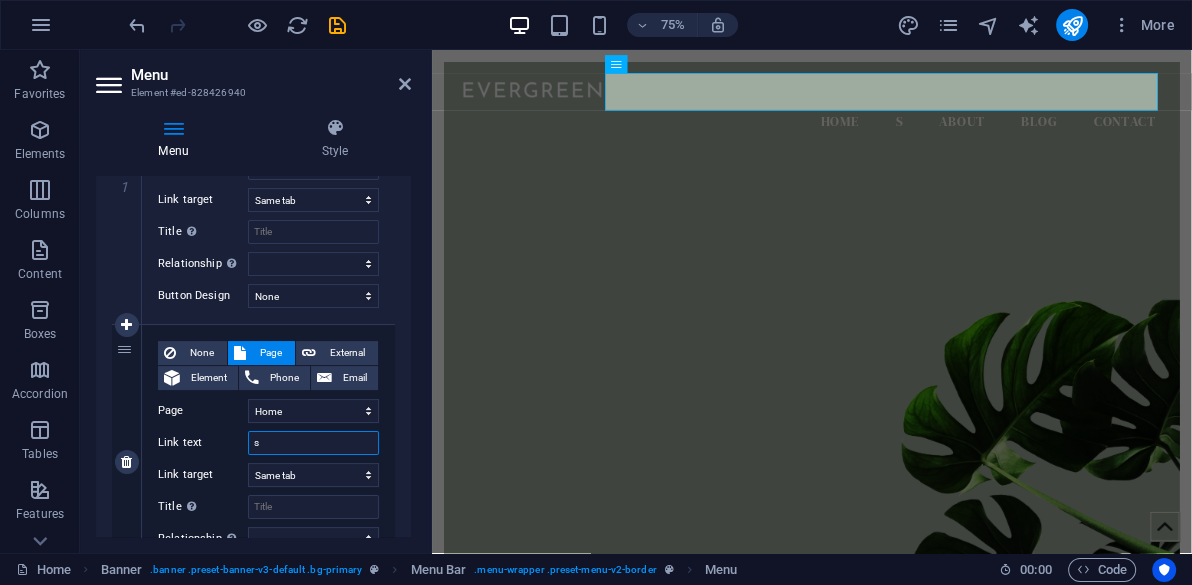 type 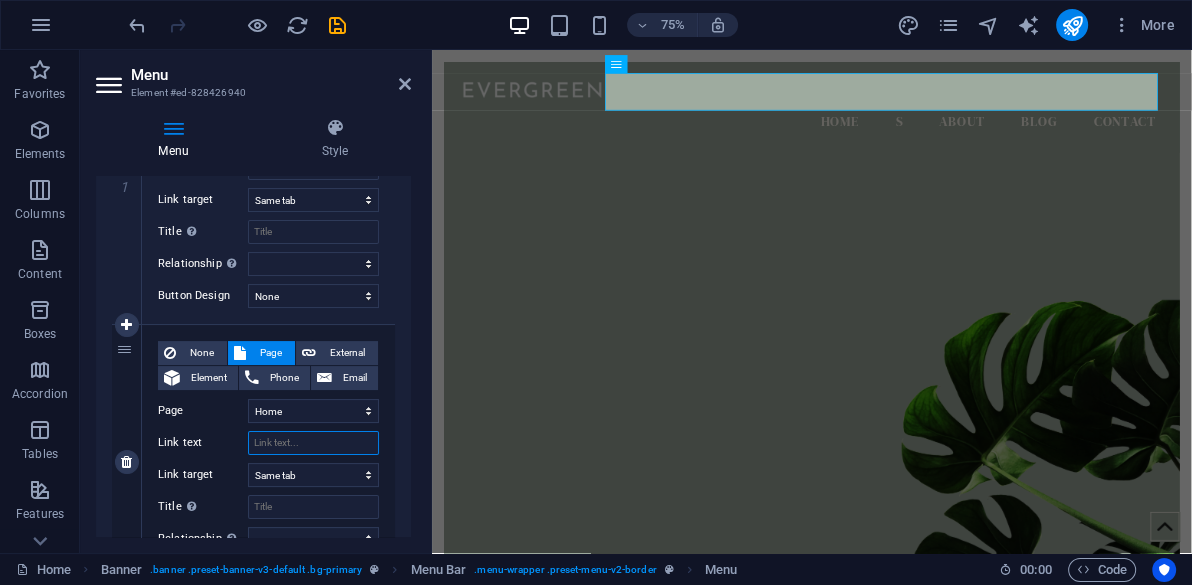 select 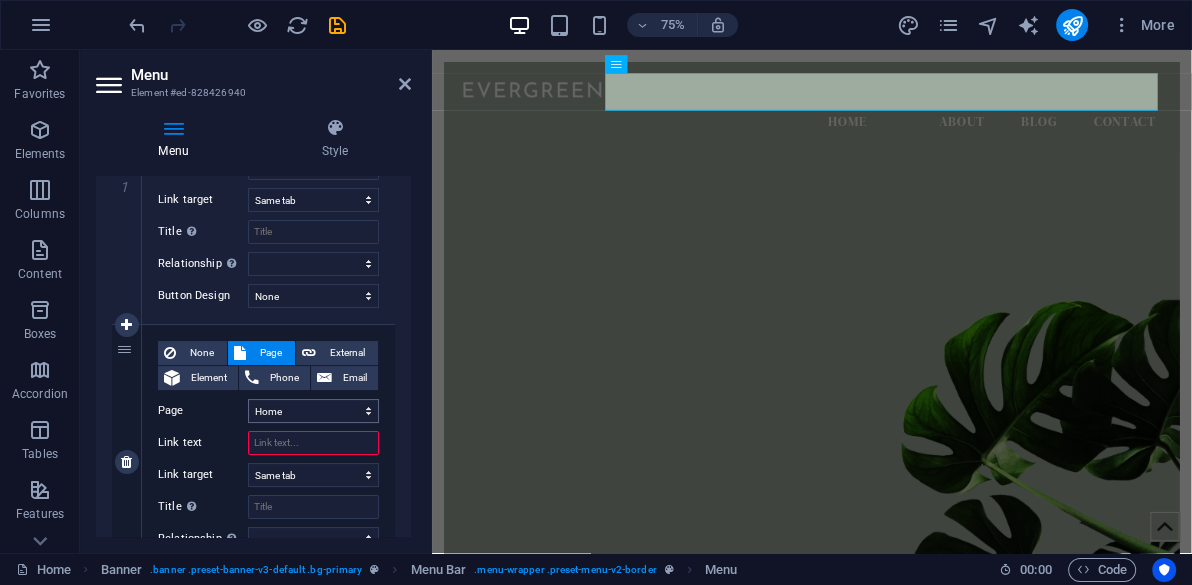 type 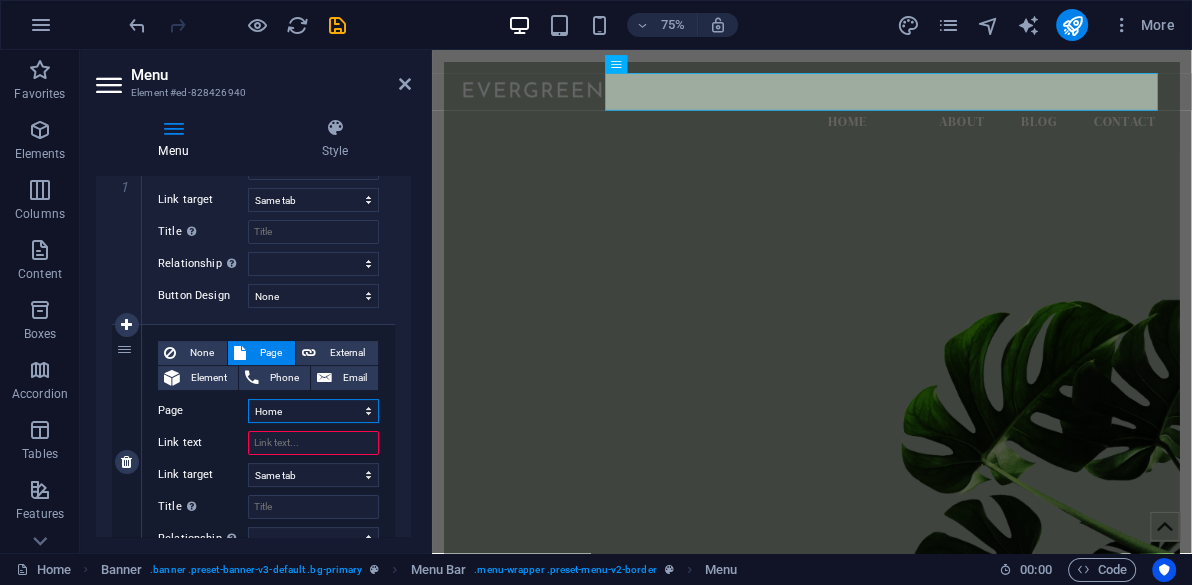 select 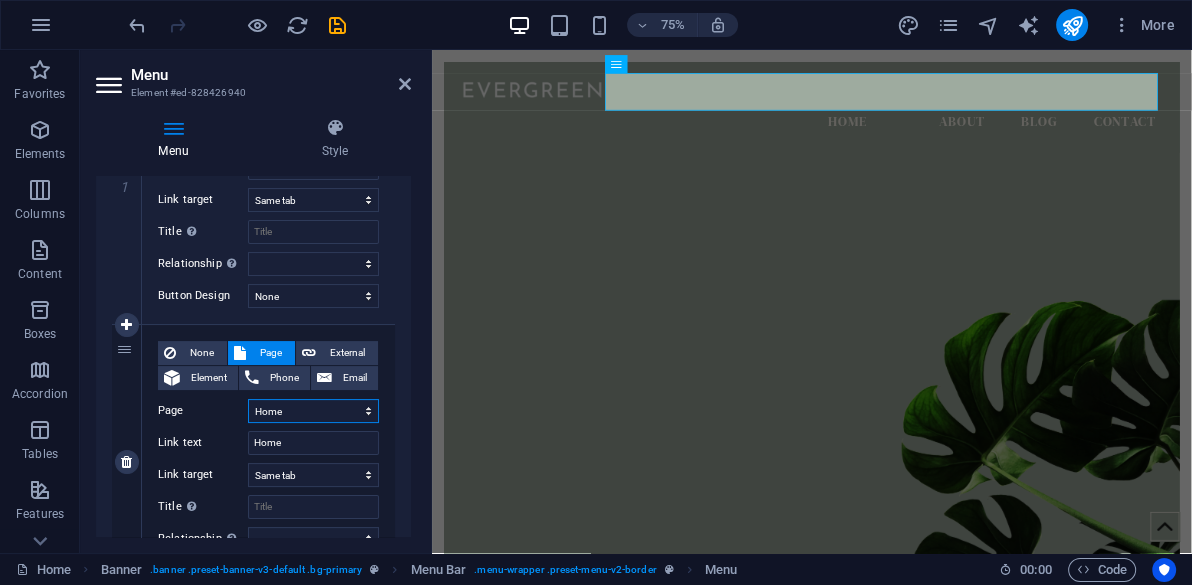 click on "Home Subpage Legal Notice Privacy" at bounding box center (313, 411) 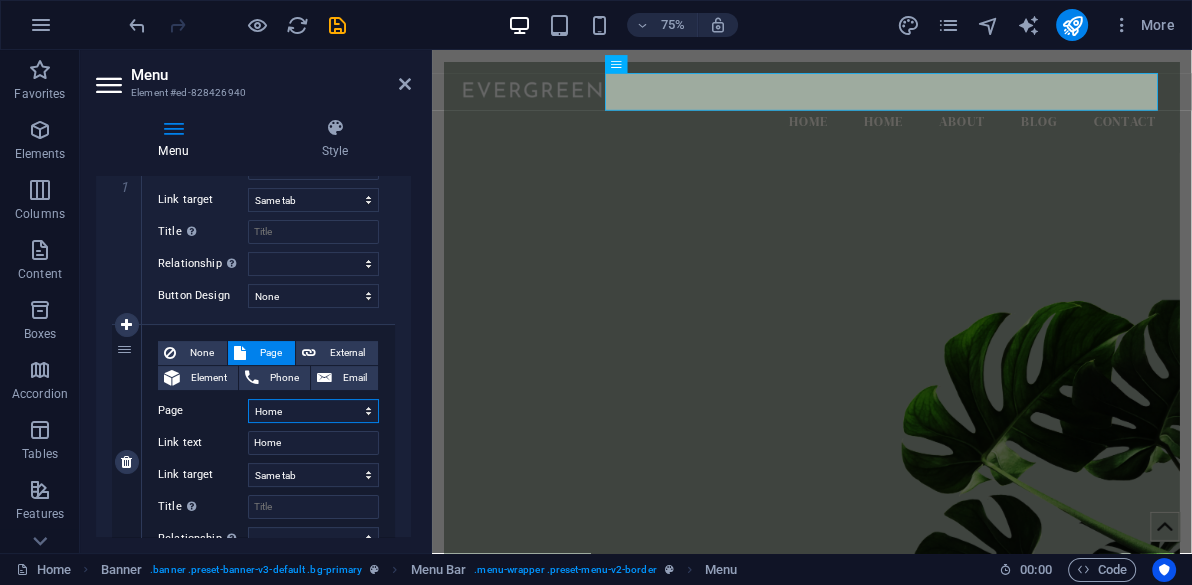 select on "2" 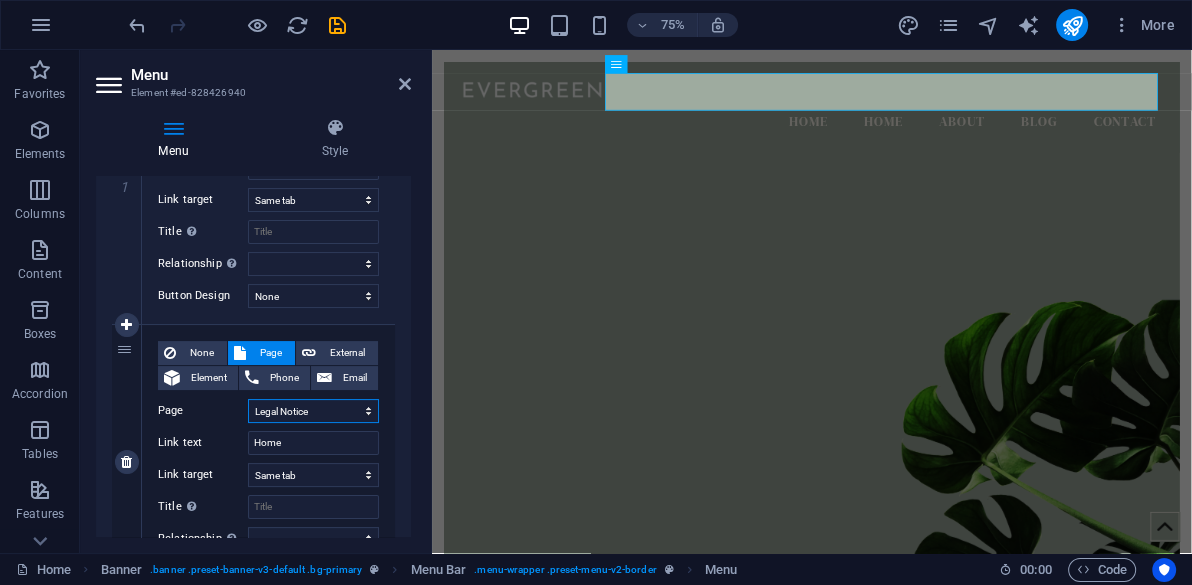click on "Home Subpage Legal Notice Privacy" at bounding box center [313, 411] 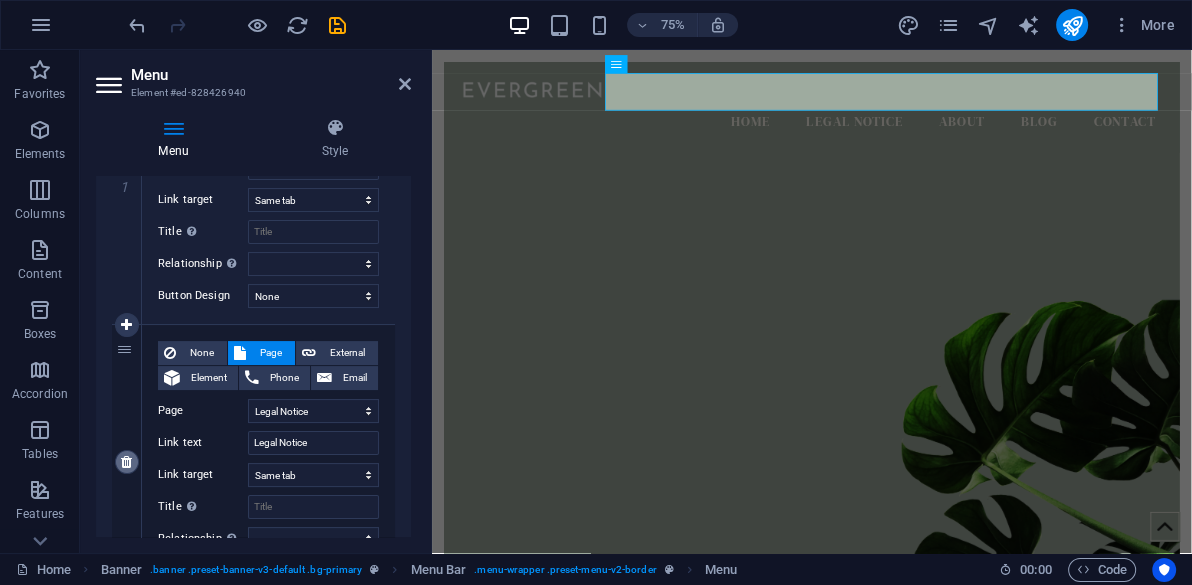 click at bounding box center (126, 462) 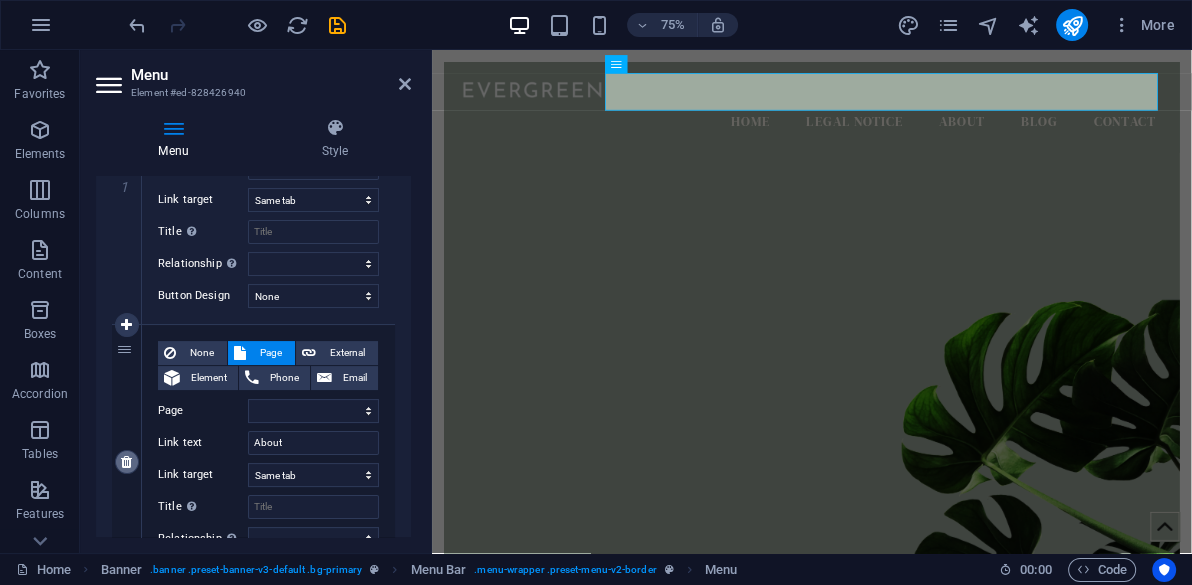 select 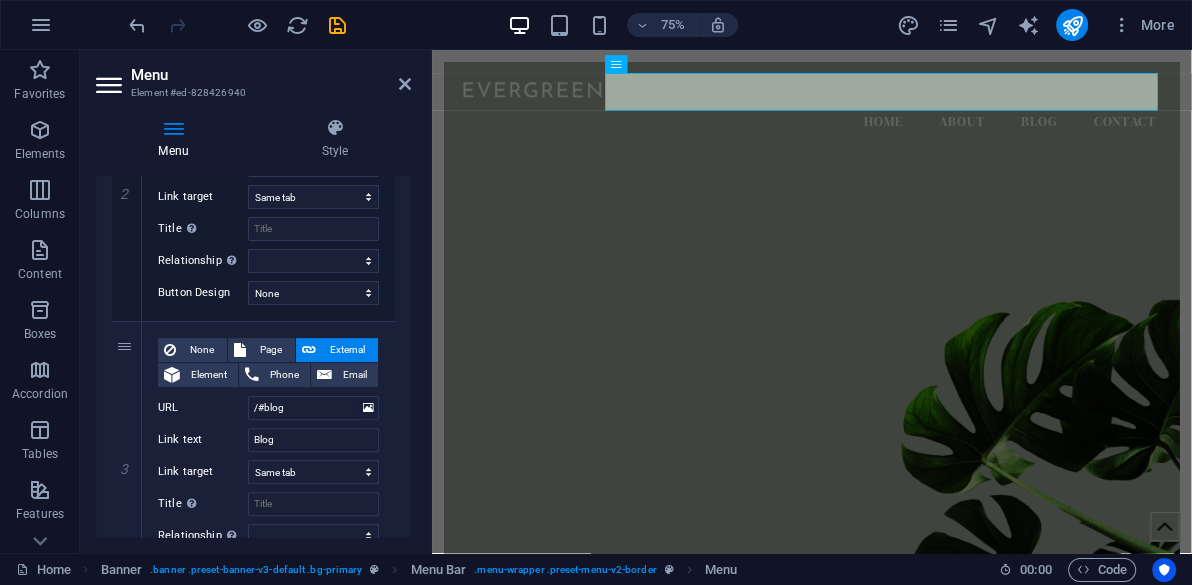scroll, scrollTop: 633, scrollLeft: 0, axis: vertical 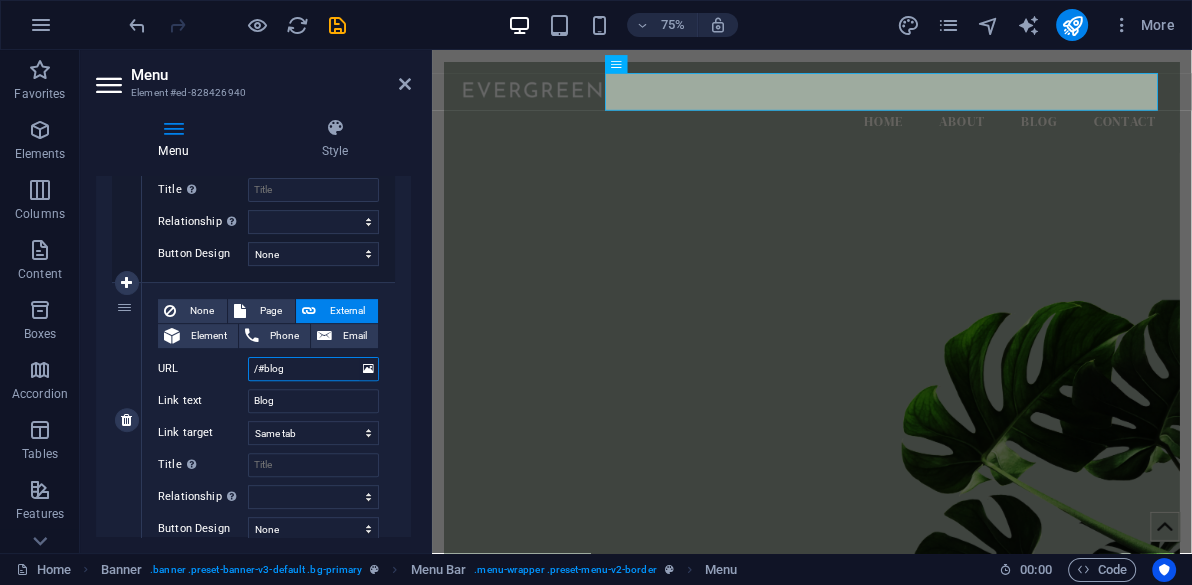 click on "/#blog" at bounding box center [313, 369] 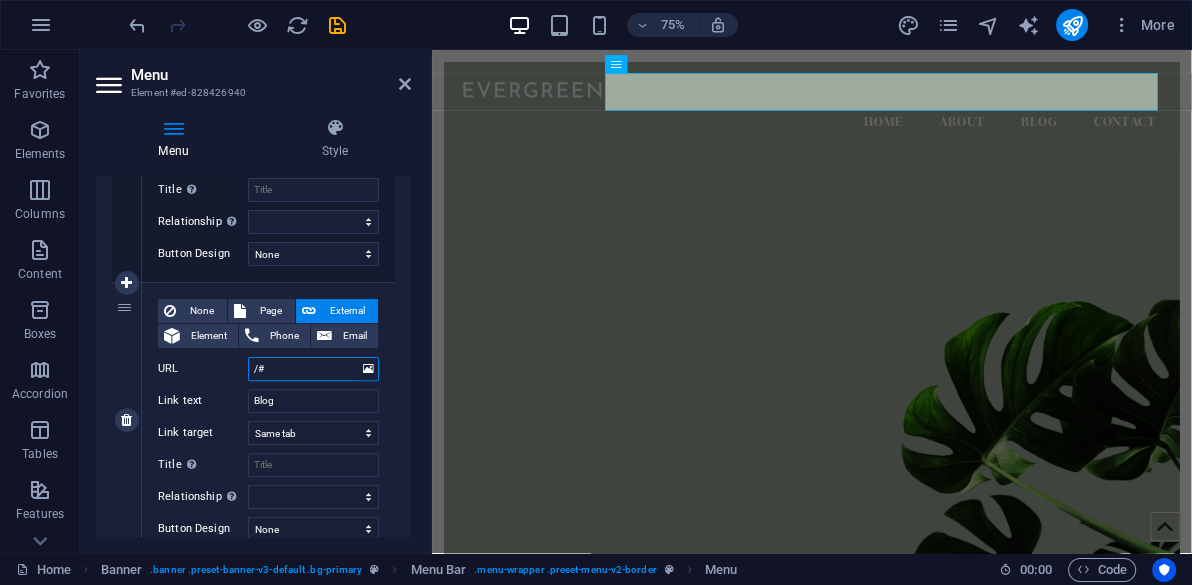 type on "/" 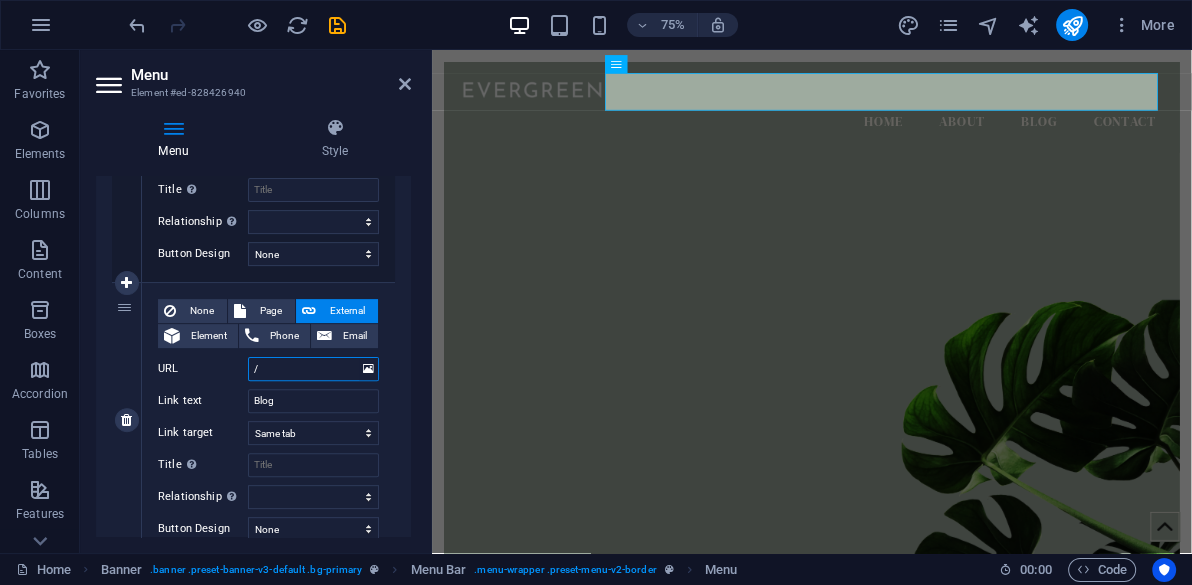 type 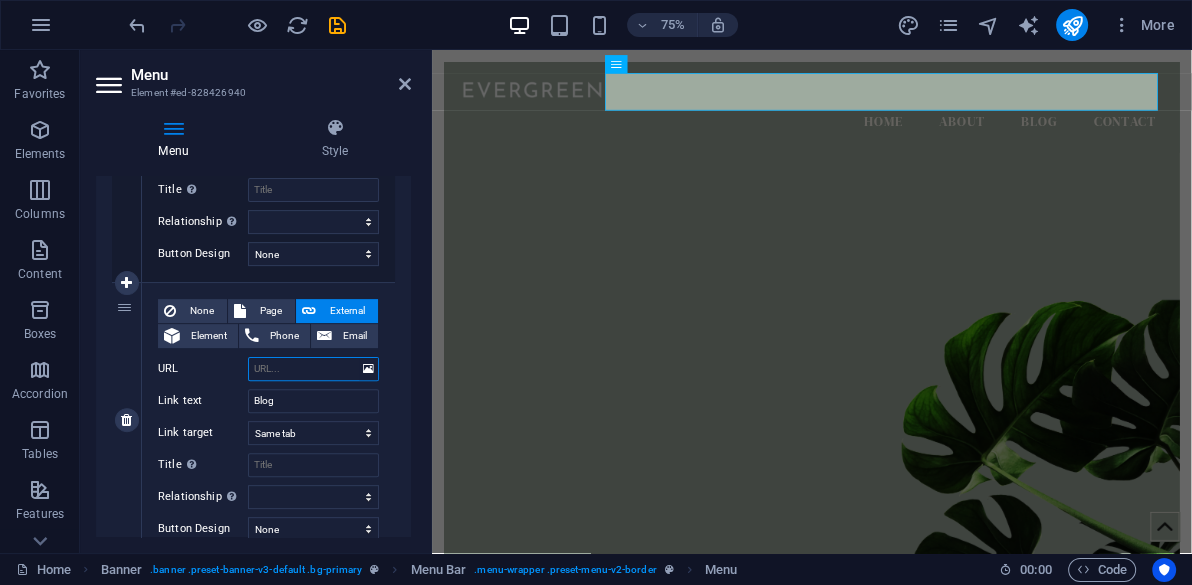 select 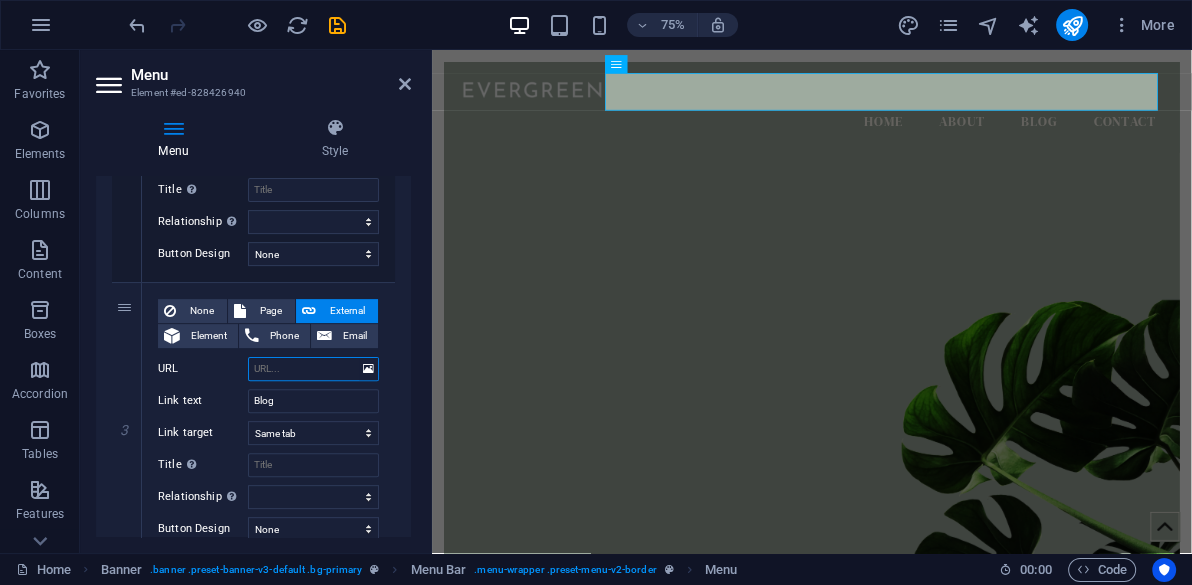 type on "#" 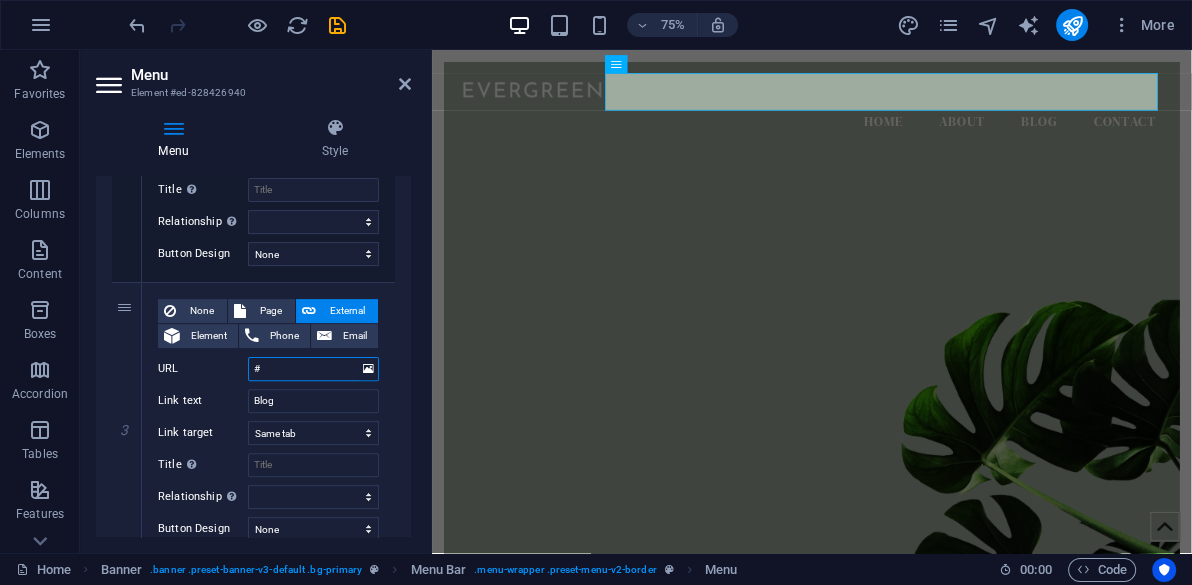 select 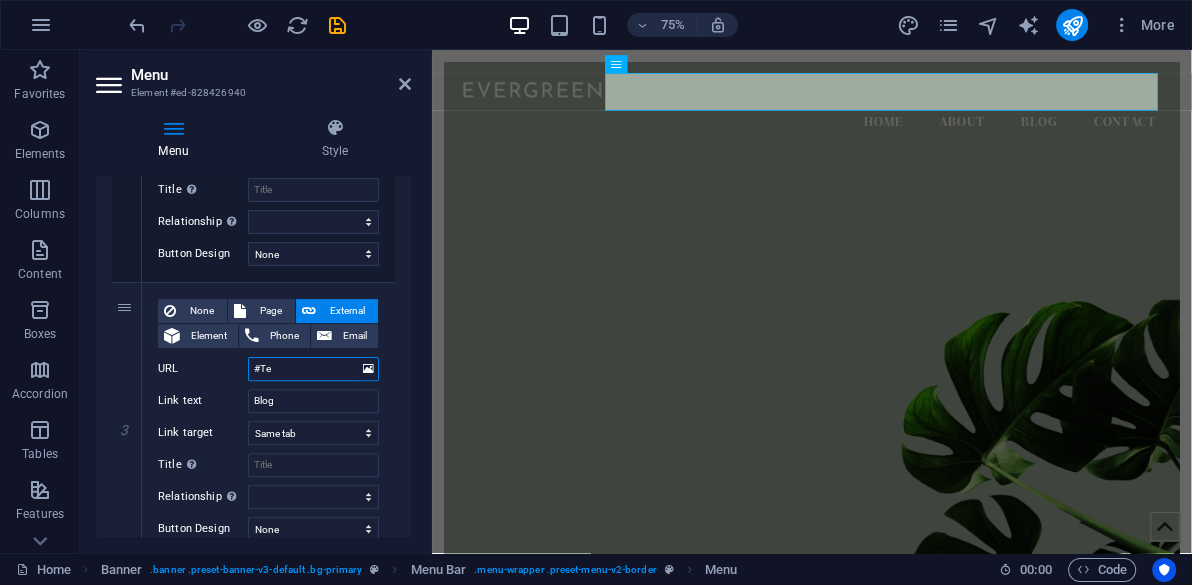 type on "#Tea" 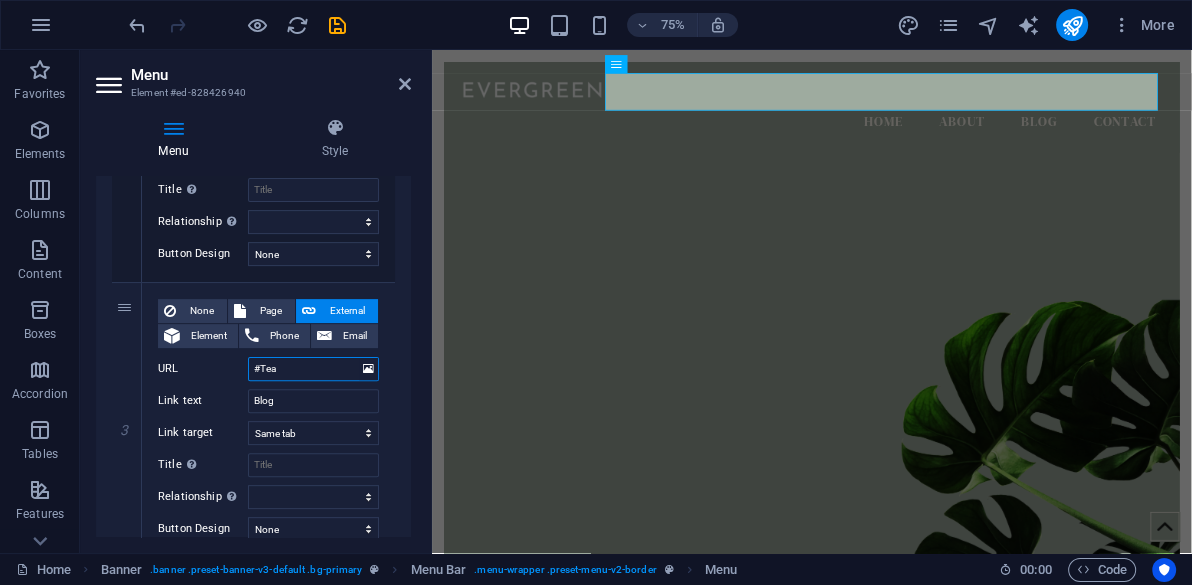 select 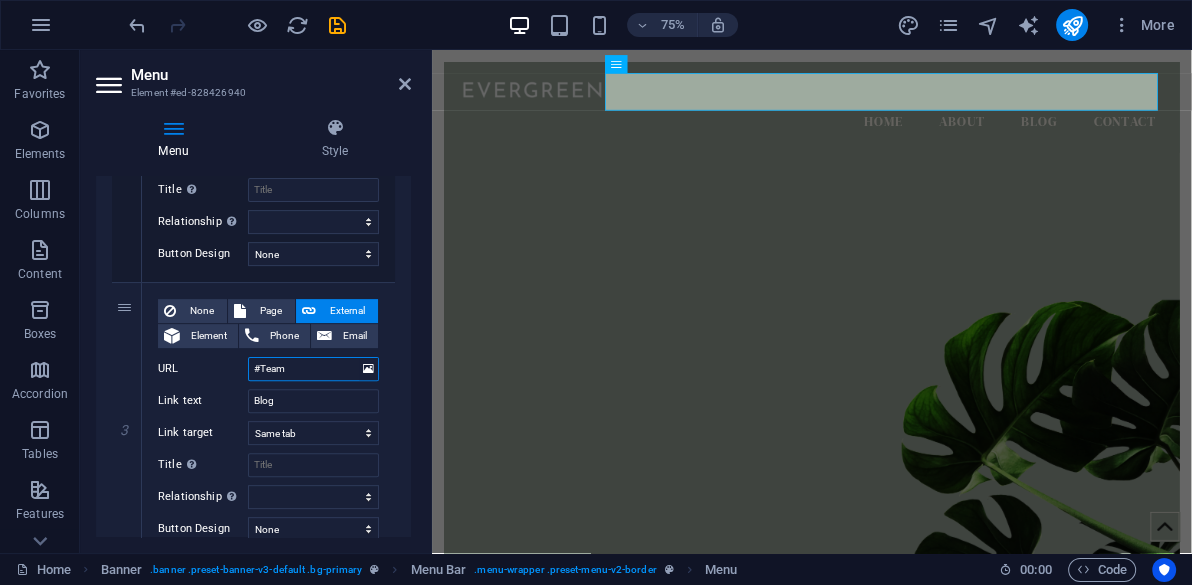 select 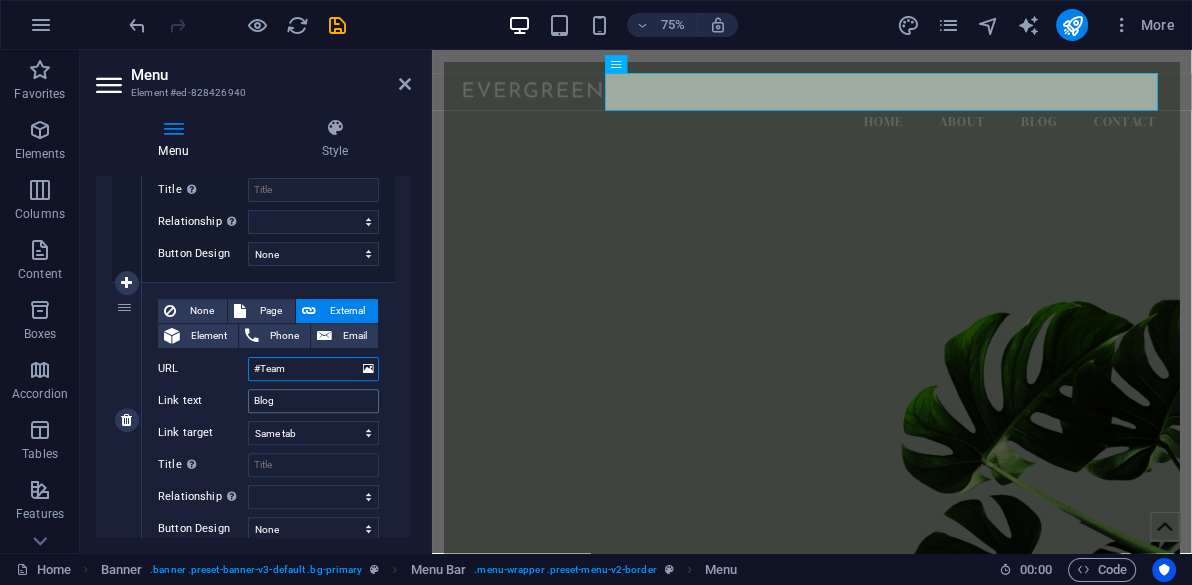 type on "#Team" 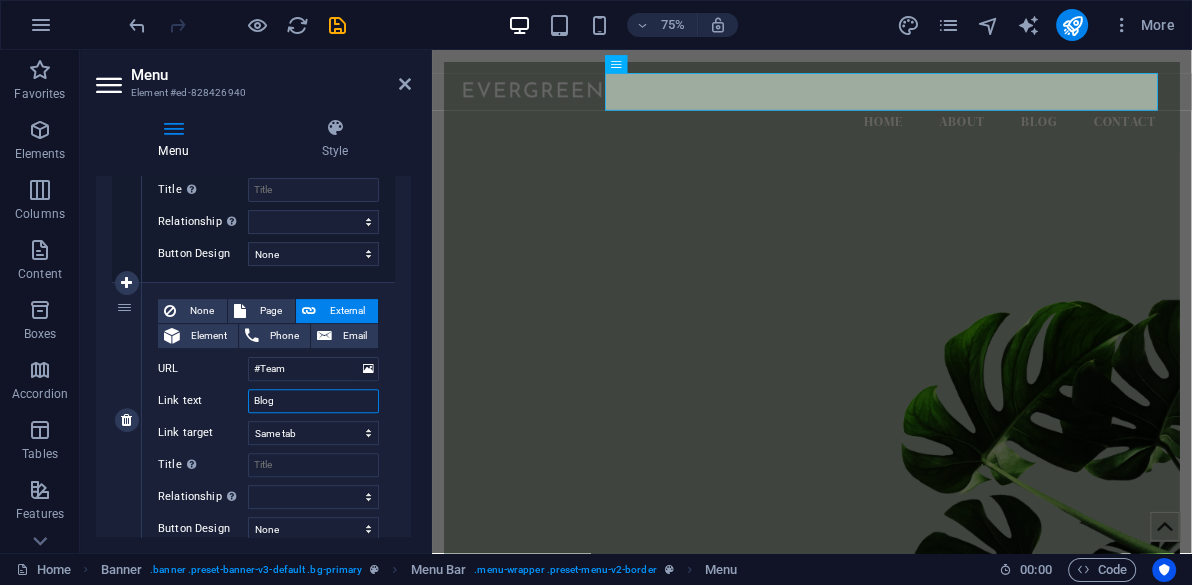 click on "Blog" at bounding box center [313, 401] 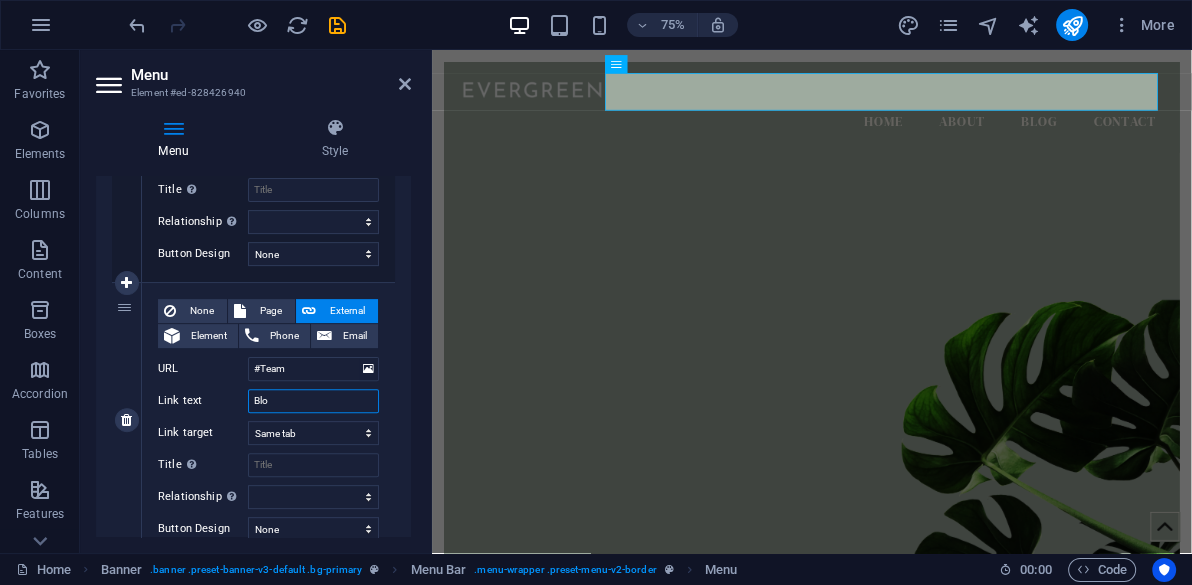 type on "Bl" 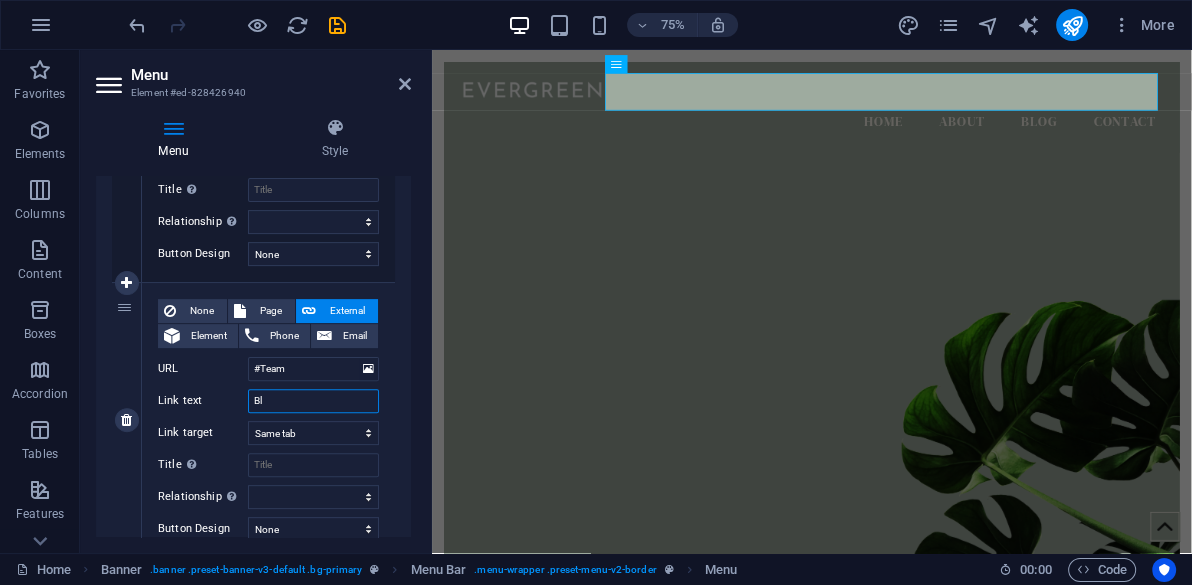 select 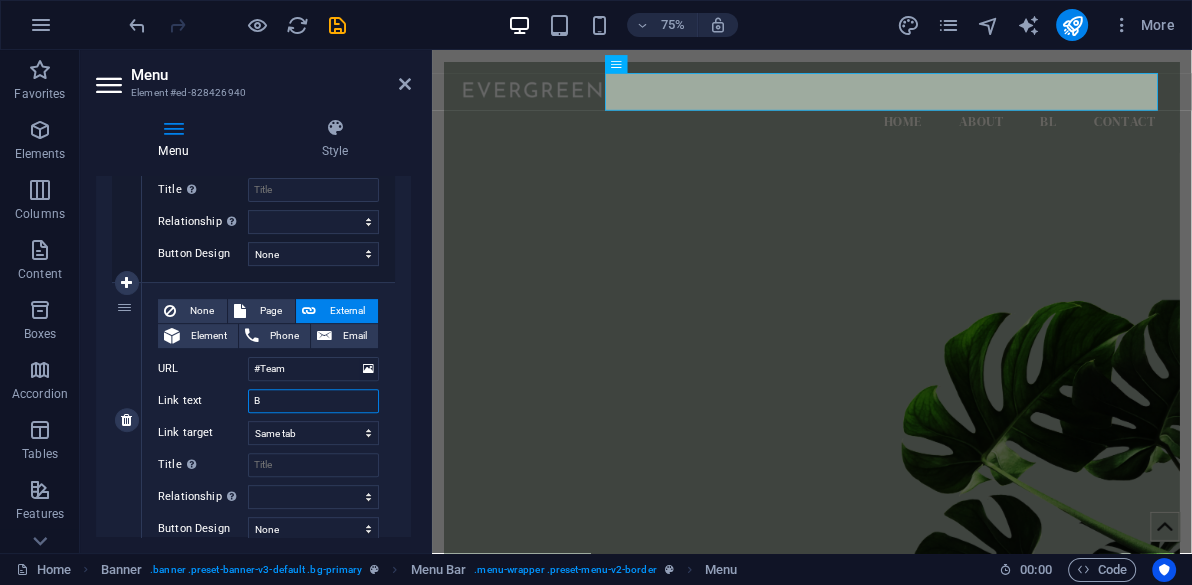 select 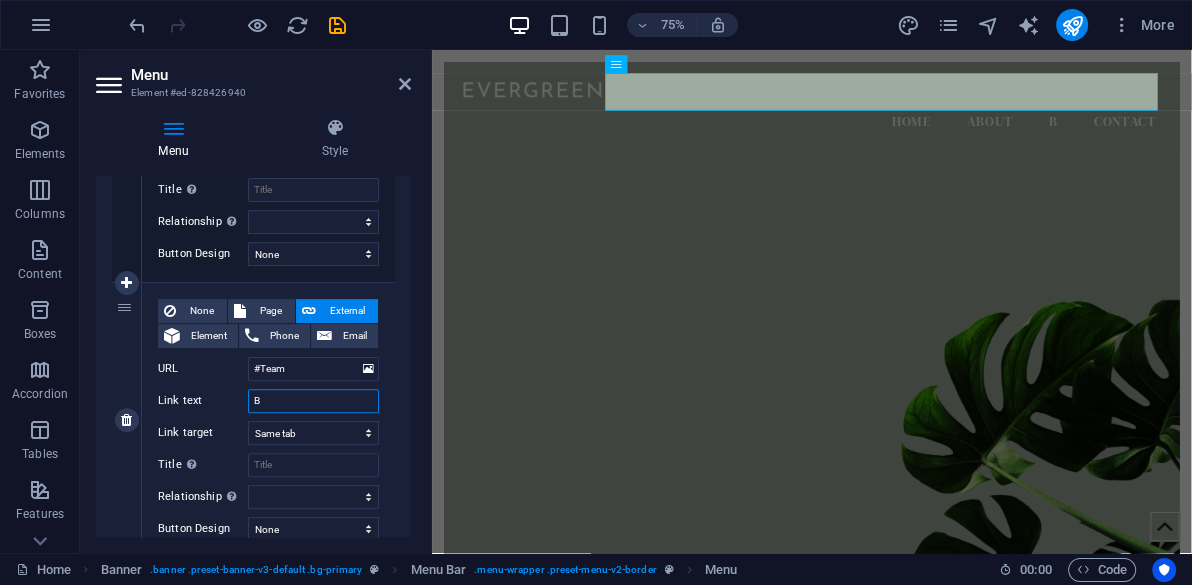 type 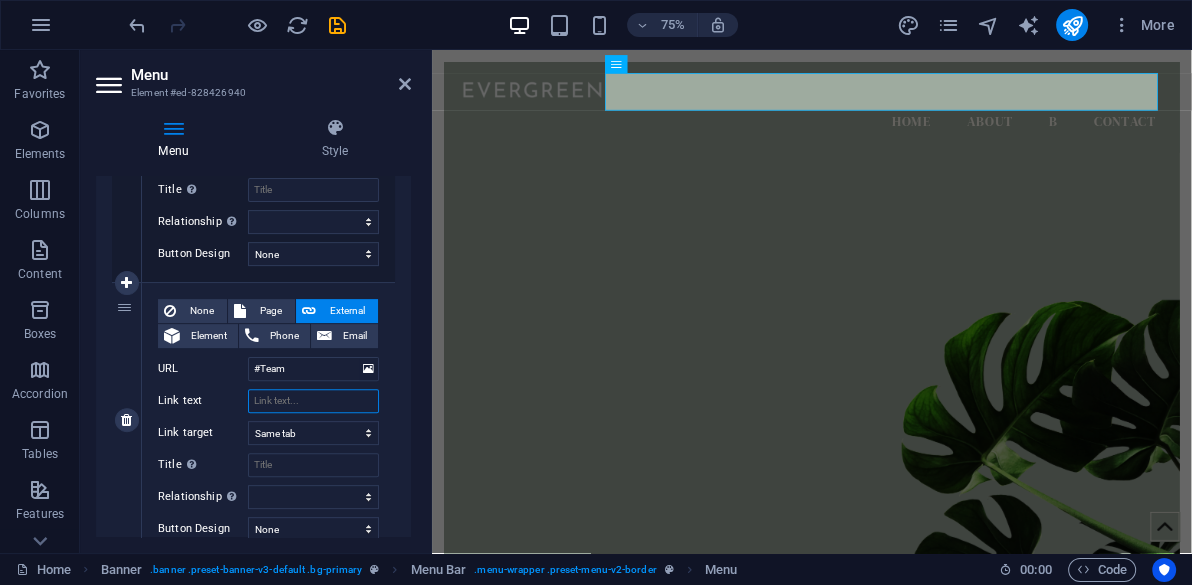 select 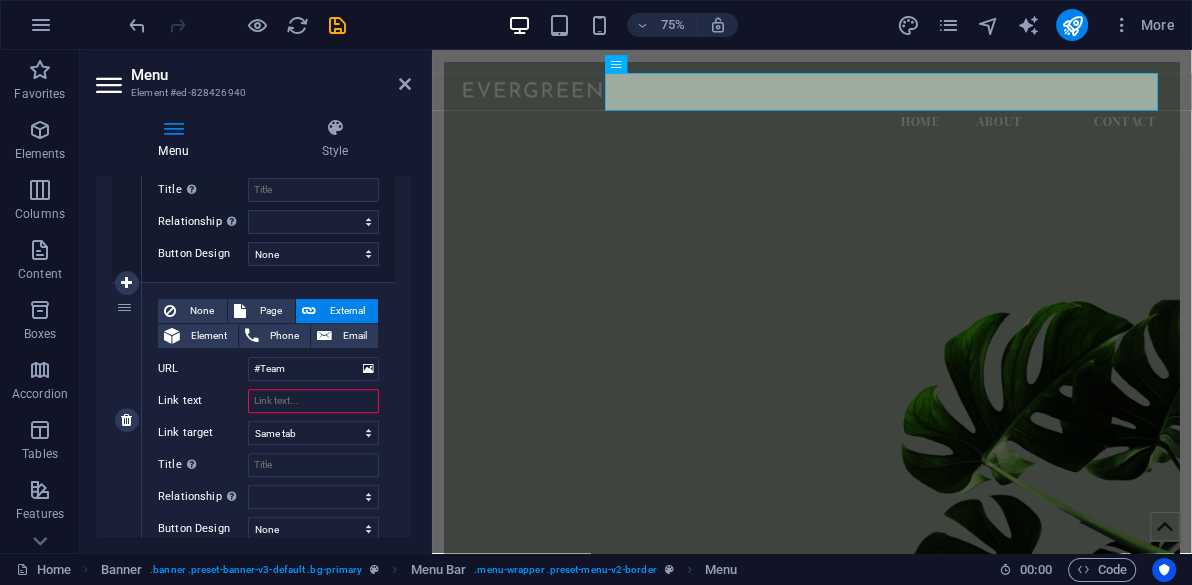 type on "T" 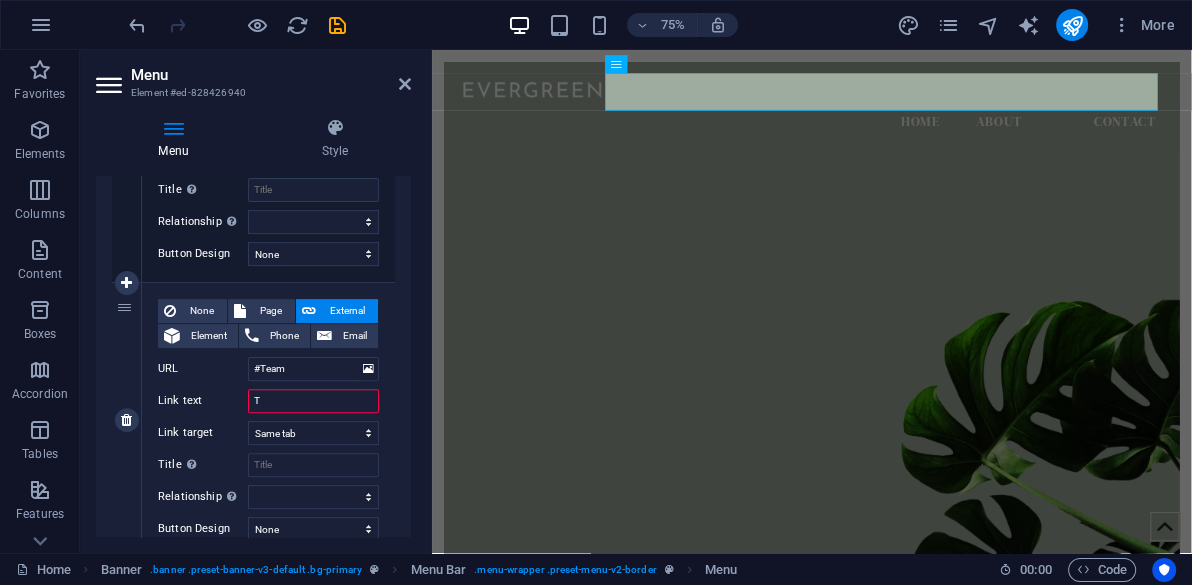 select 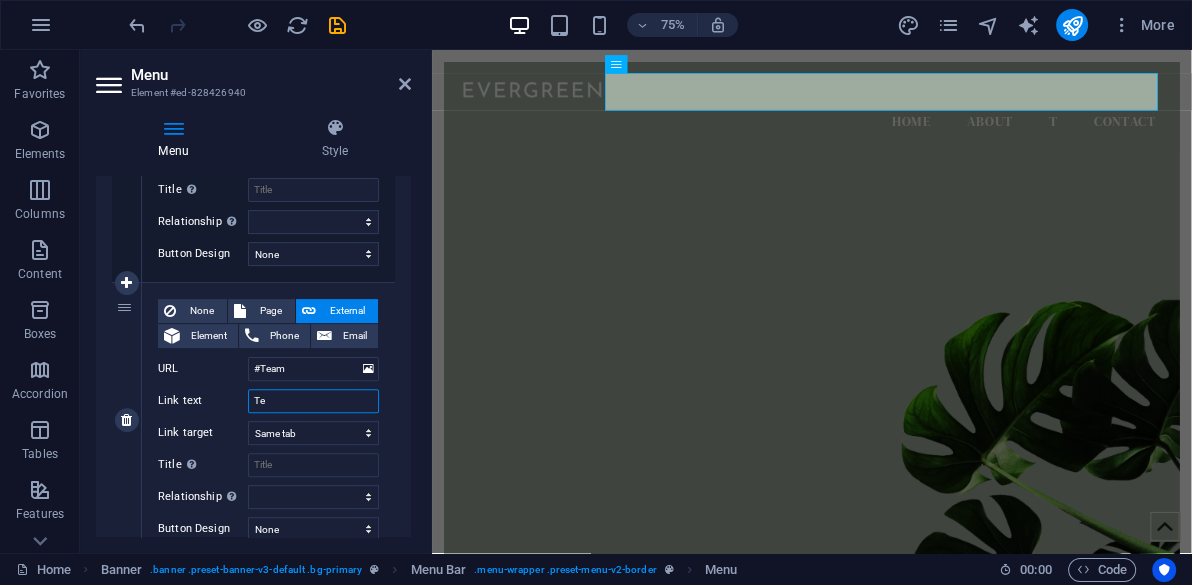 type on "Tea" 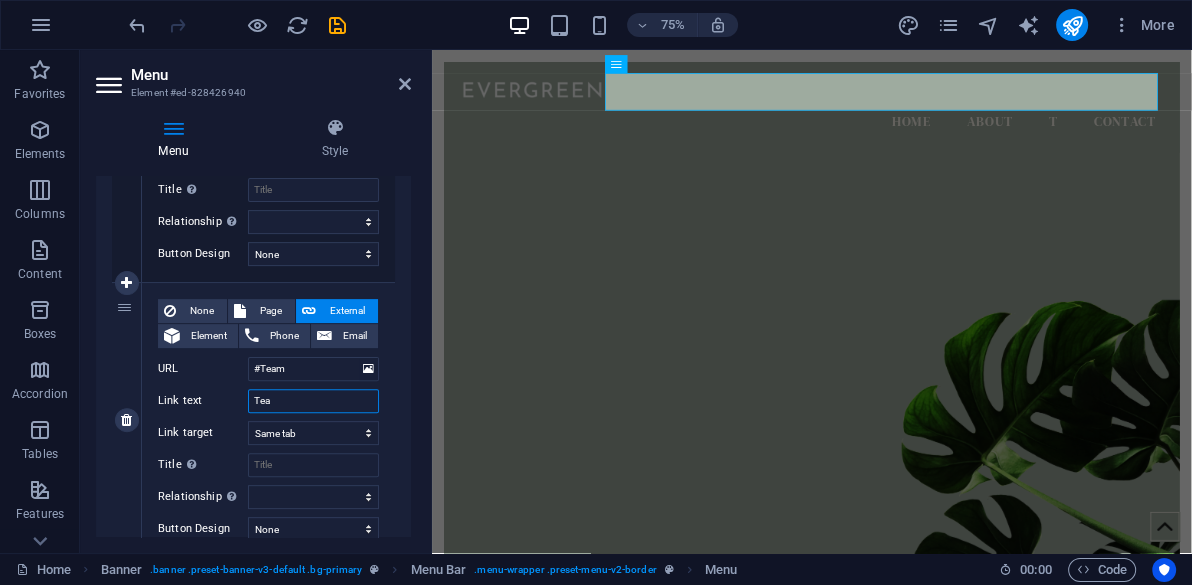 select 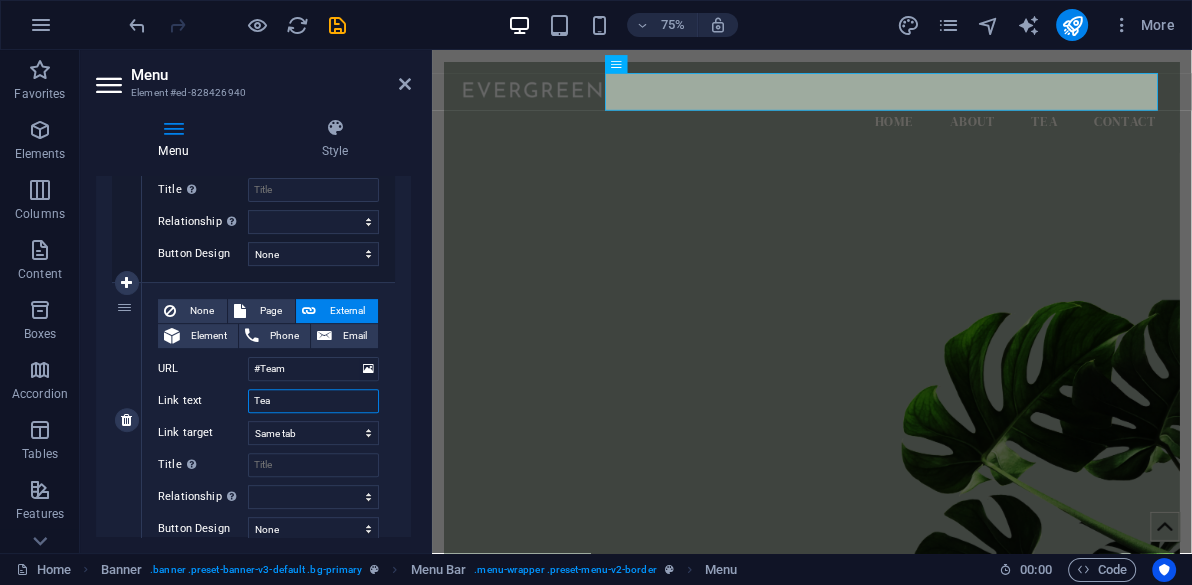 type on "Team" 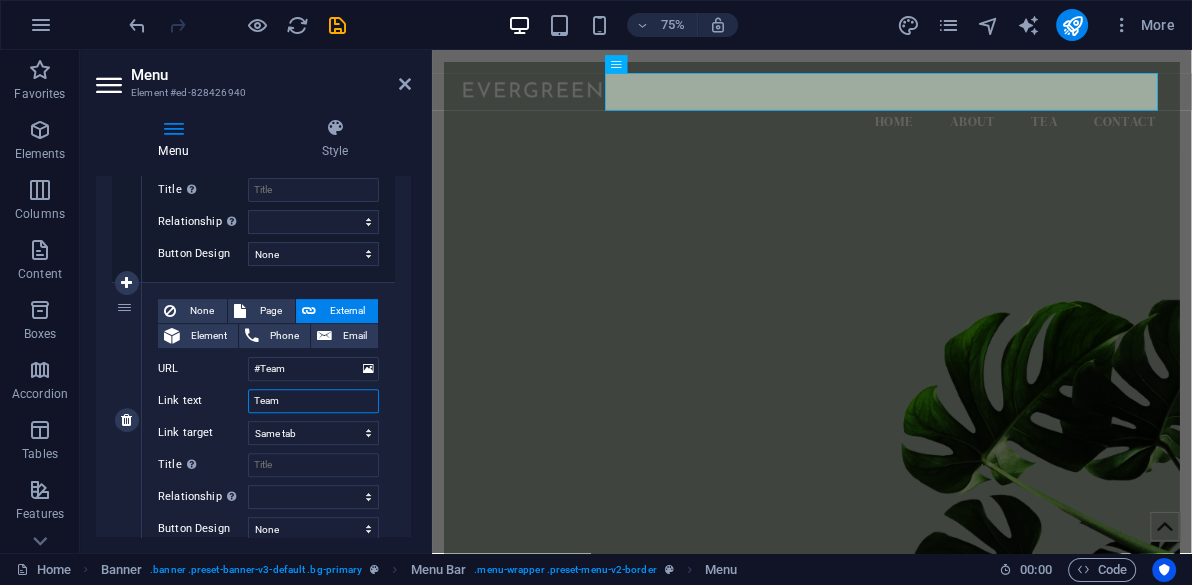select 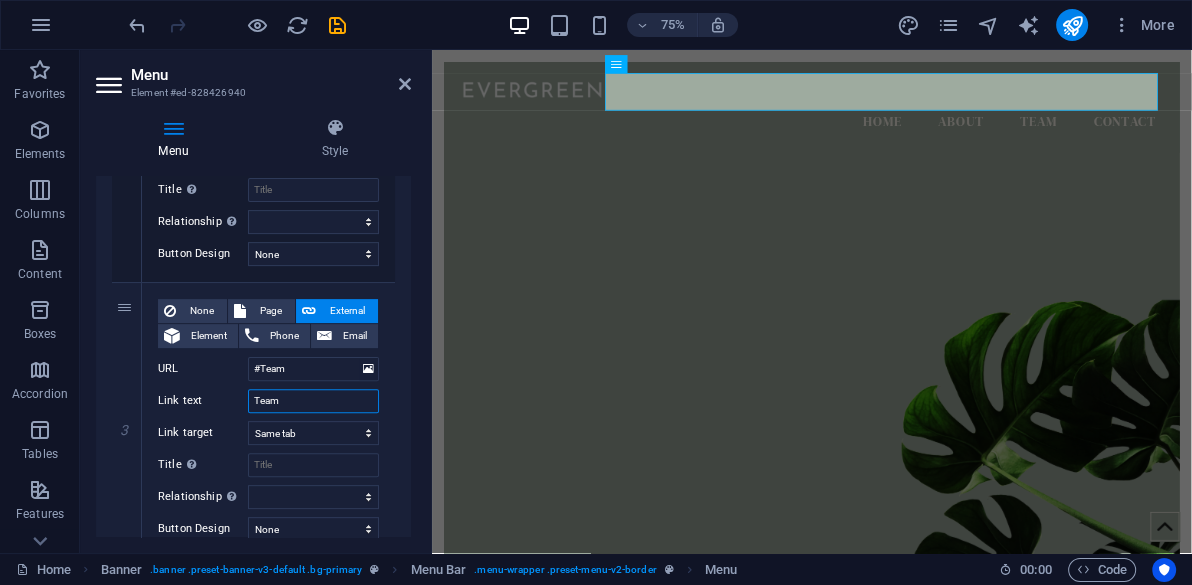 type on "Team" 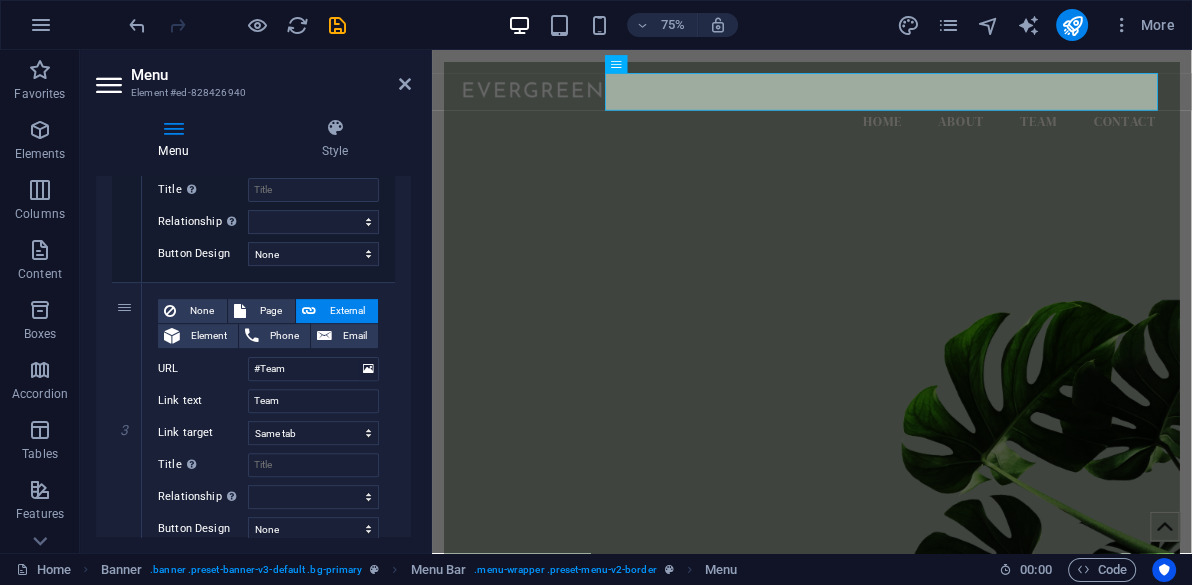 click on "Menu Style Menu Auto Custom Create custom menu items for this menu. Recommended for one-page websites. Manage pages Menu items 1 None Page External Element Phone Email Page Home Subpage Legal Notice Privacy Element
URL /15938992 Phone Email Link text Home Link target New tab Same tab Overlay Title Additional link description, should not be the same as the link text. The title is most often shown as a tooltip text when the mouse moves over the element. Leave empty if uncertain. Relationship Sets the  relationship of this link to the link target . For example, the value "nofollow" instructs search engines not to follow the link. Can be left empty. alternate author bookmark external help license next nofollow noreferrer noopener prev search tag Button Design None Default Primary Secondary 2 None Page External Element Phone Email Page Home Subpage Legal Notice Privacy Element
URL /#about-us Phone Email Link text About Link target New tab Same tab Overlay Title Relationship Sets the  relationship of this link to the link target alternate author bookmark external help license next nofollow 3" at bounding box center (253, 327) 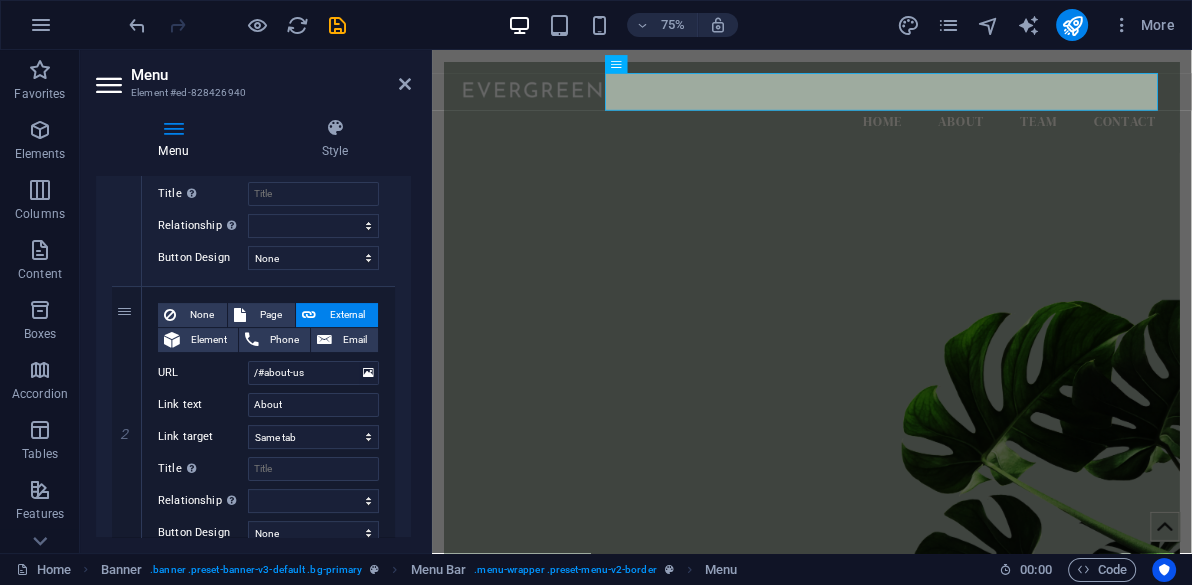 scroll, scrollTop: 316, scrollLeft: 0, axis: vertical 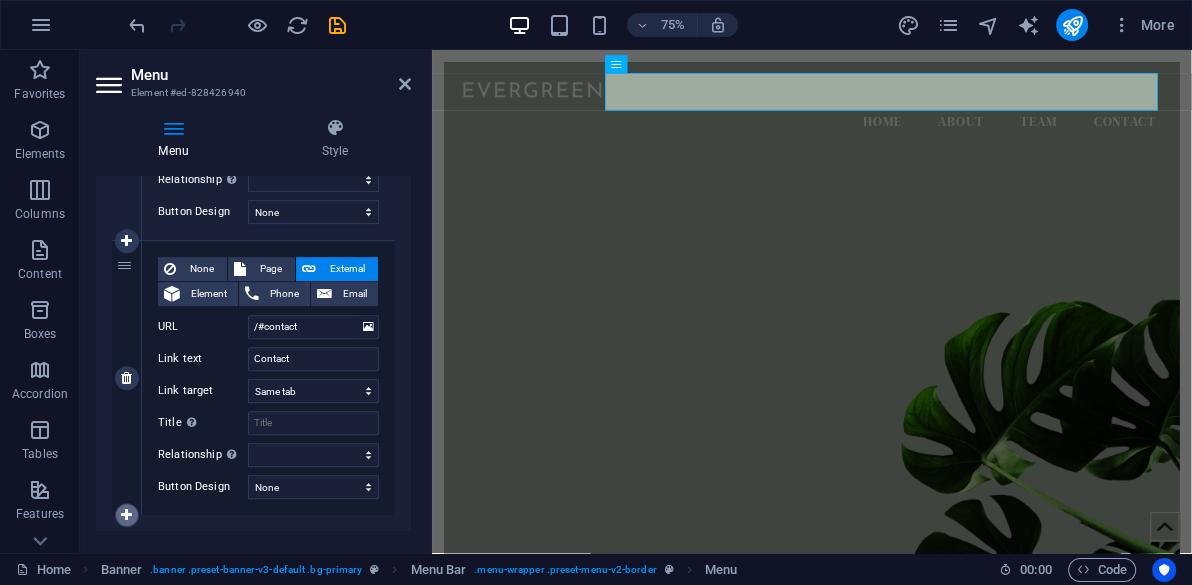 click at bounding box center (126, 515) 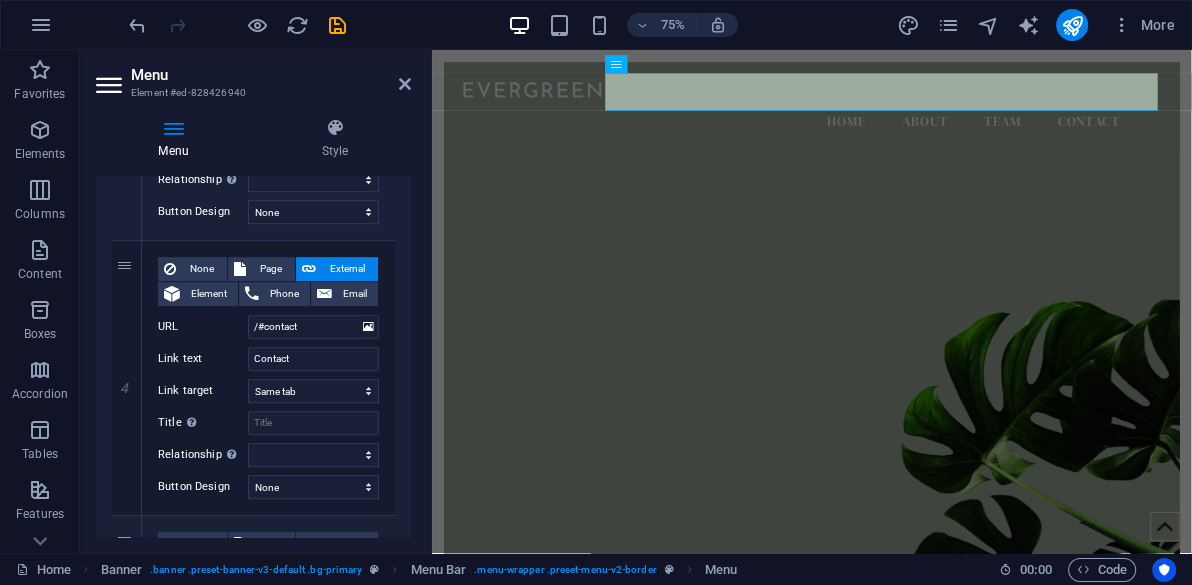 click on "1 None Page External Element Phone Email Page Home Subpage Legal Notice Privacy Element
URL /15938992 Phone Email Link text Home Link target New tab Same tab Overlay Title Additional link description, should not be the same as the link text. The title is most often shown as a tooltip text when the mouse moves over the element. Leave empty if uncertain. Relationship Sets the  relationship of this link to the link target . For example, the value "nofollow" instructs search engines not to follow the link. Can be left empty. alternate author bookmark external help license next nofollow noreferrer noopener prev search tag Button Design None Default Primary Secondary 2 None Page External Element Phone Email Page Home Subpage Legal Notice Privacy Element
URL /#about-us Phone Email Link text About Link target New tab Same tab Overlay Title Relationship Sets the  relationship of this link to the link target alternate author bookmark external help license next nofollow 3" at bounding box center (253, 87) 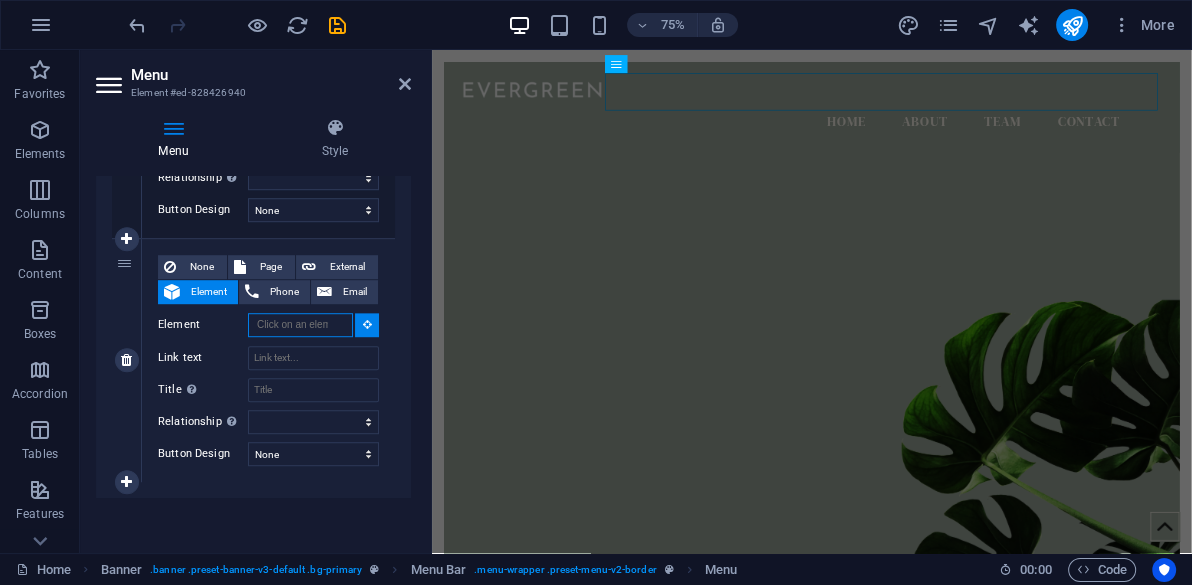 click on "Element" at bounding box center [300, 325] 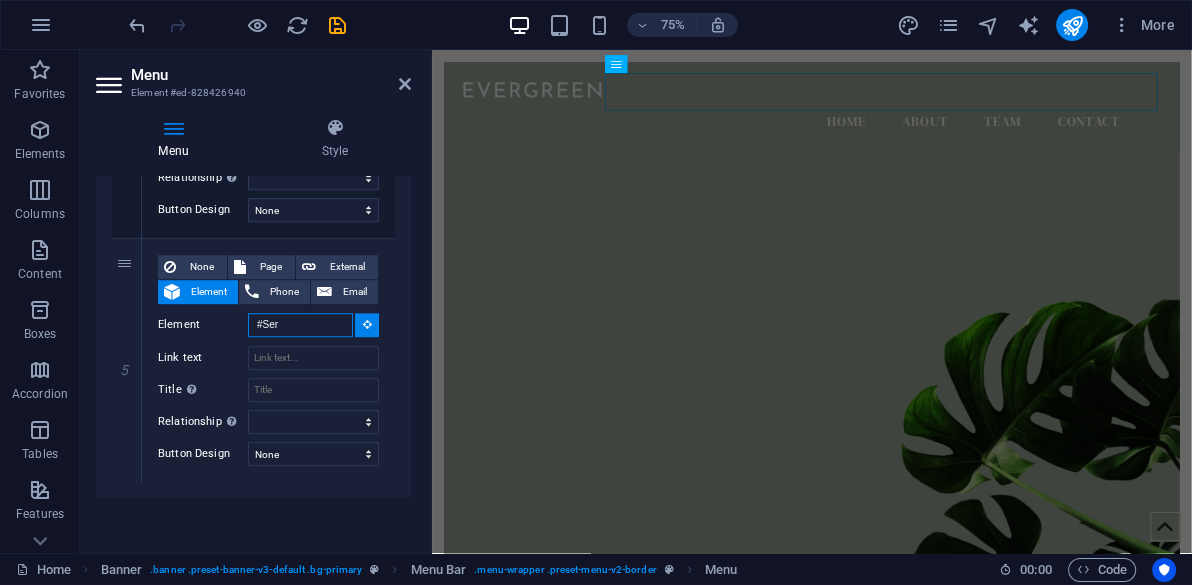 type on "#Ser" 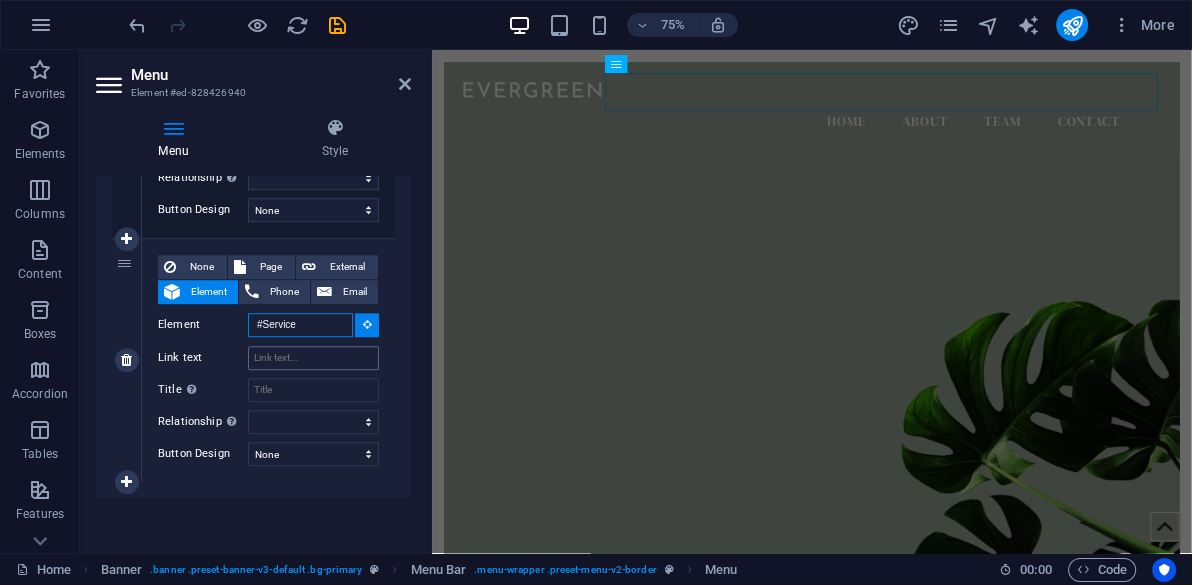 type on "#Service" 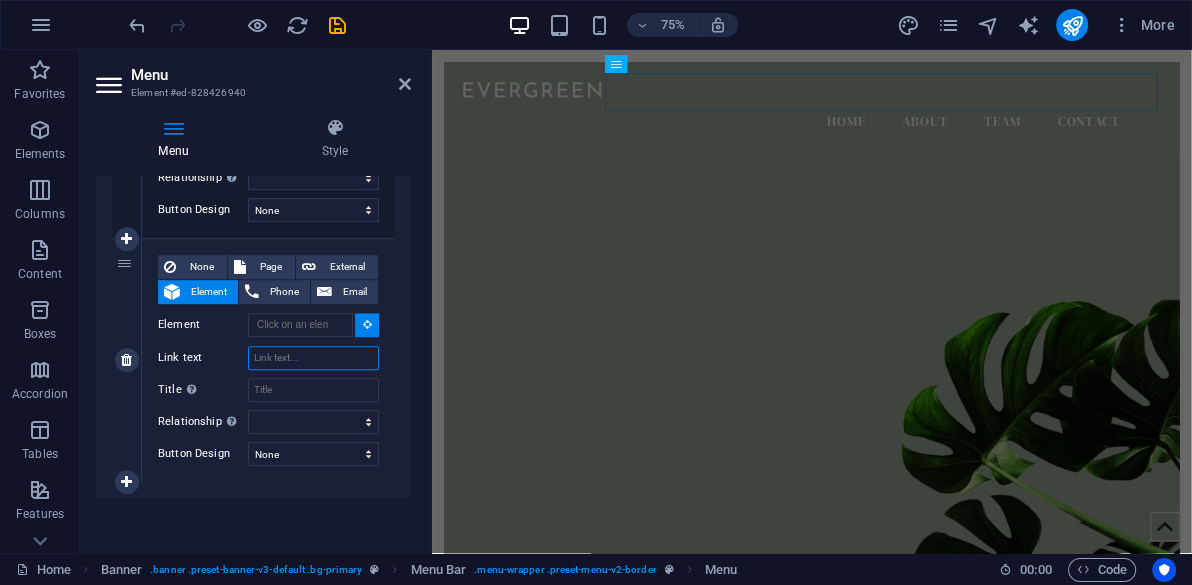 click on "Link text" at bounding box center [313, 358] 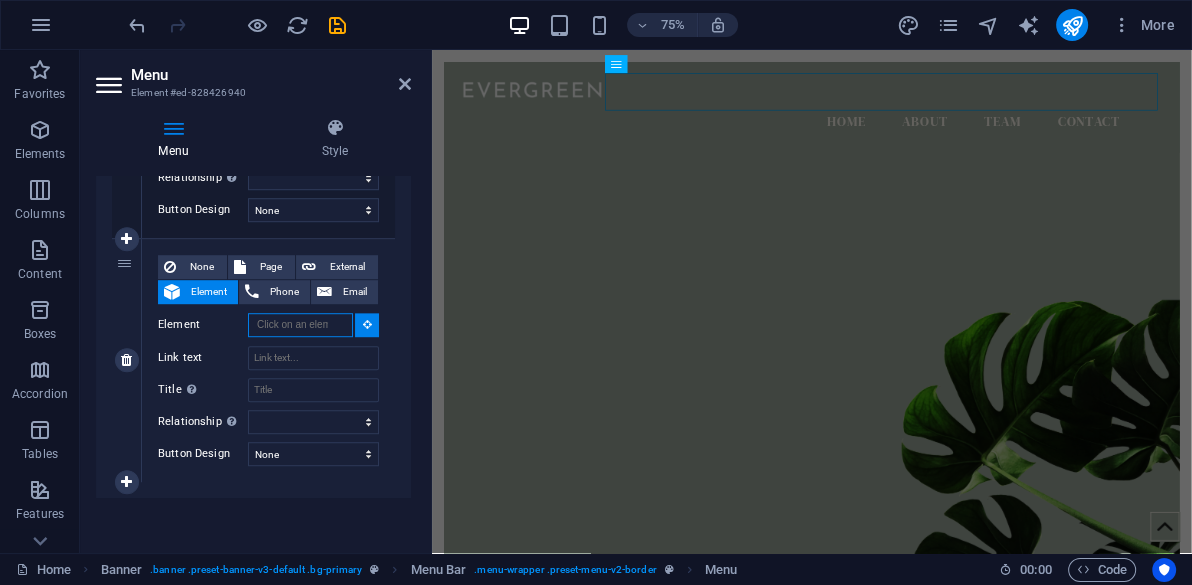 click on "Element" at bounding box center [300, 325] 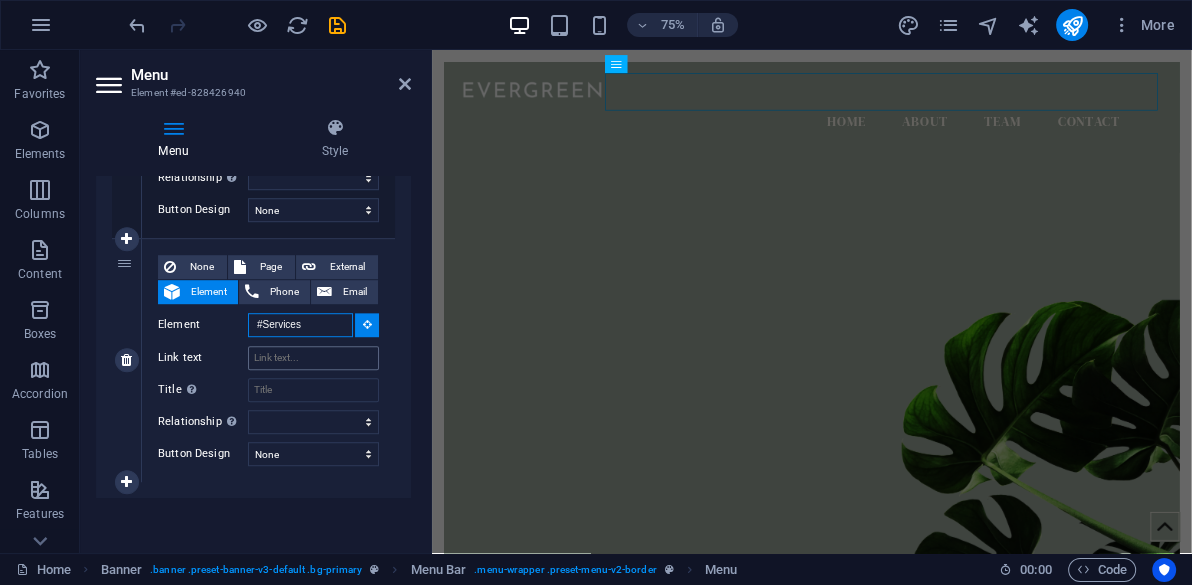 type on "#Services" 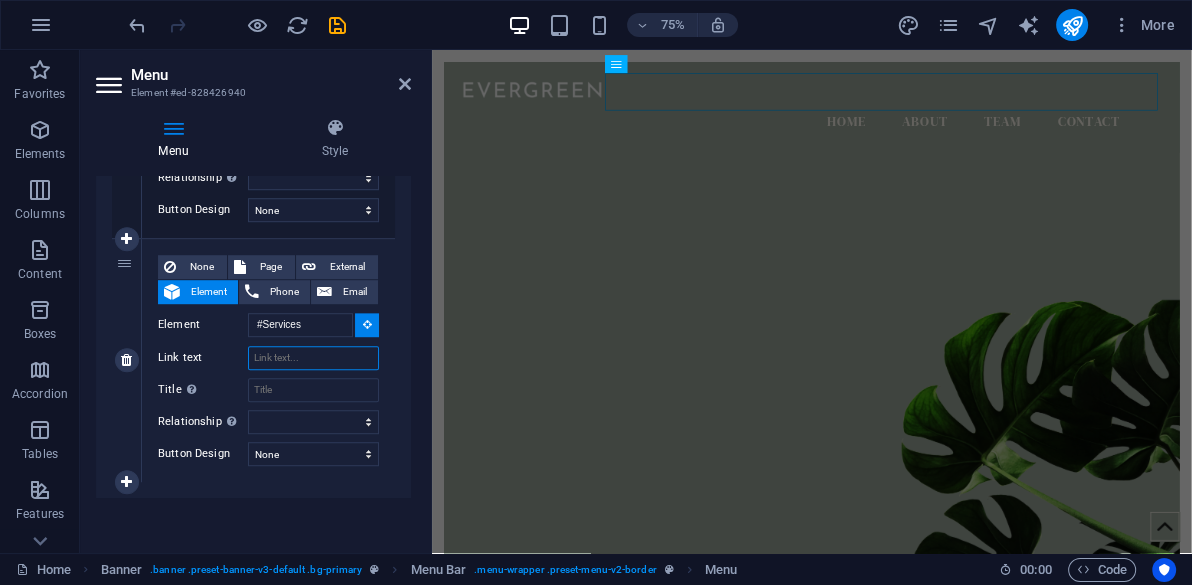 type 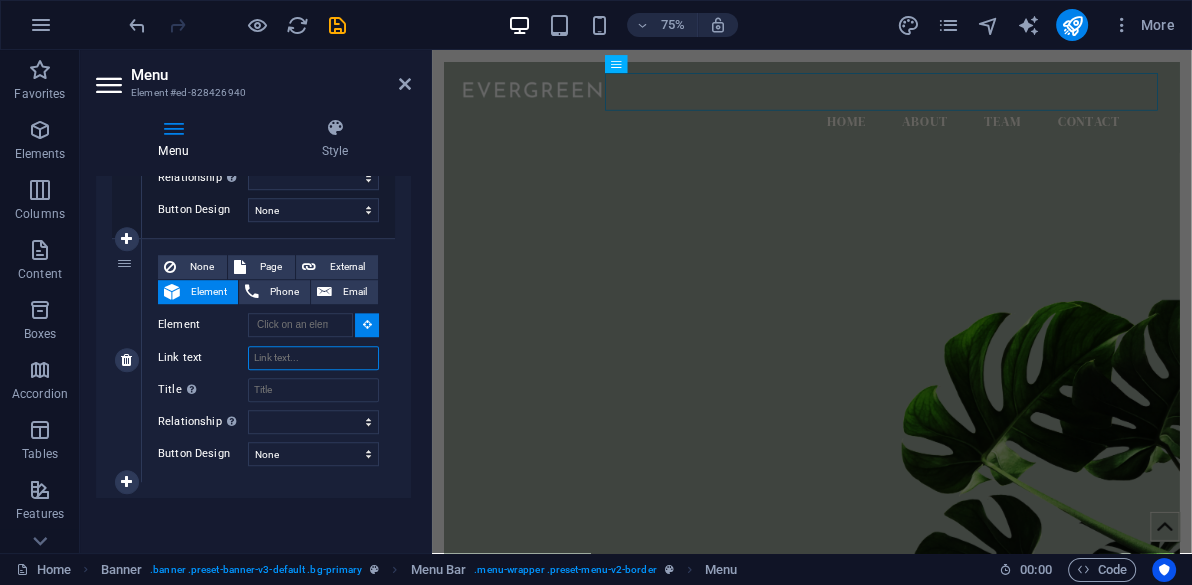 click on "Link text" at bounding box center (313, 358) 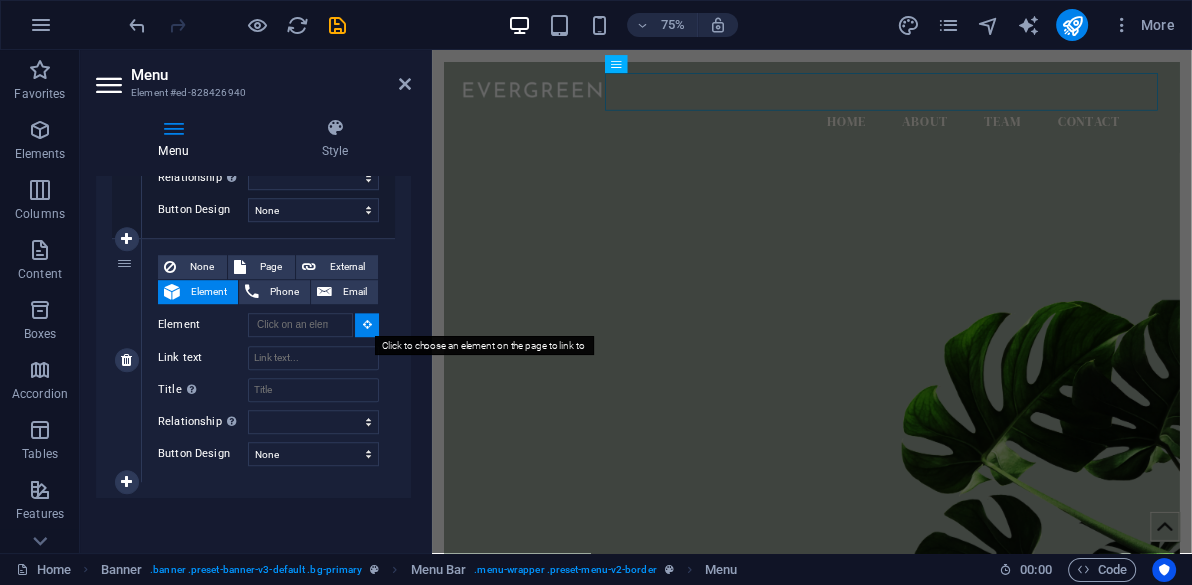click at bounding box center (367, 324) 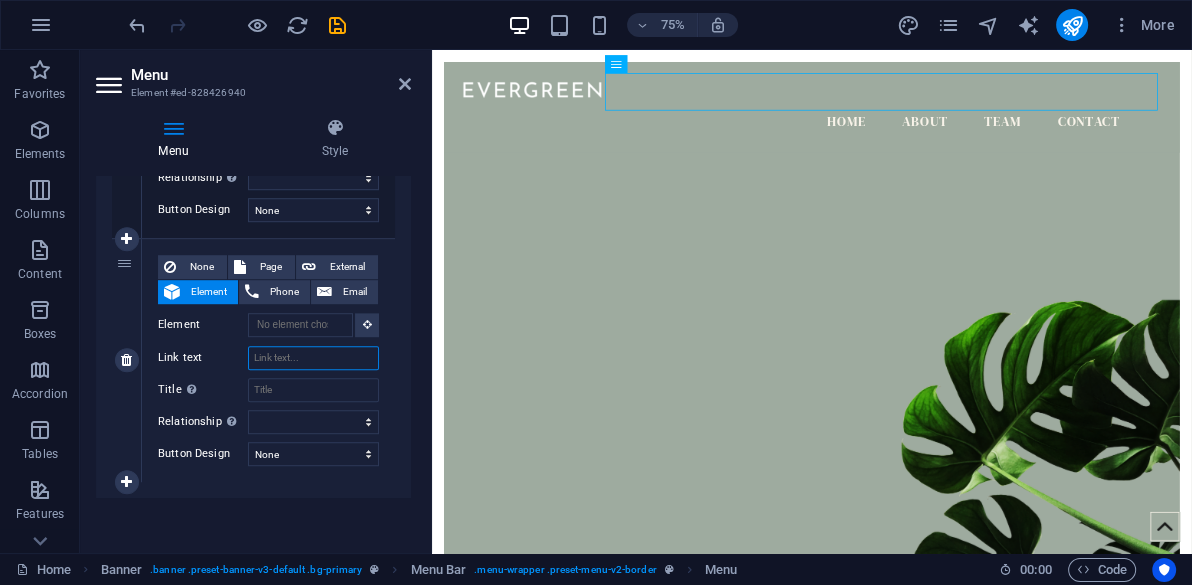 click on "Link text" at bounding box center (313, 358) 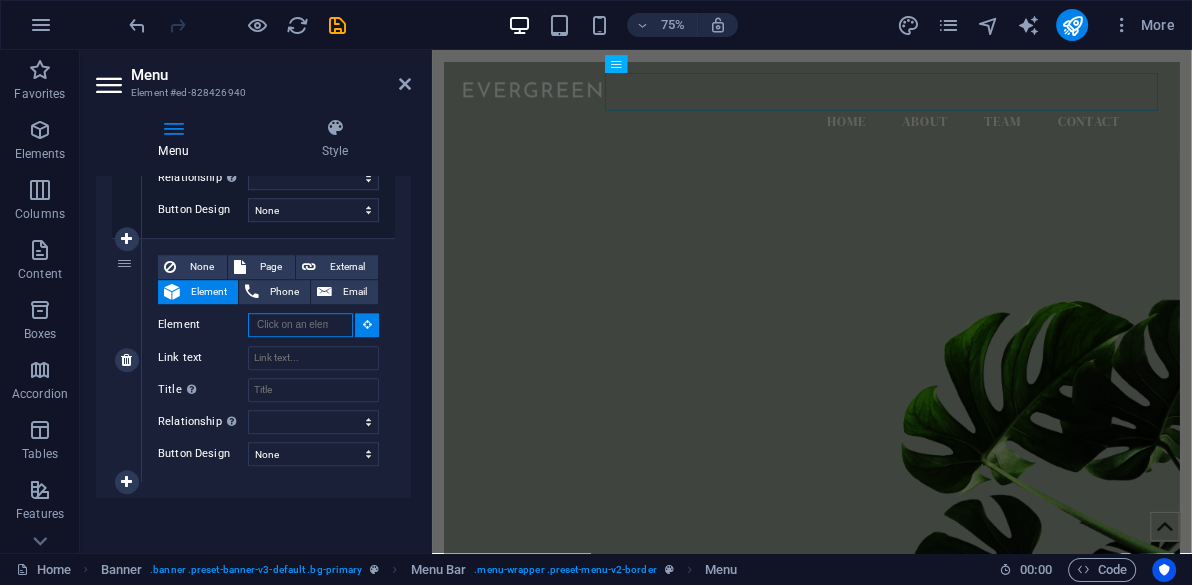 click on "Element" at bounding box center [300, 325] 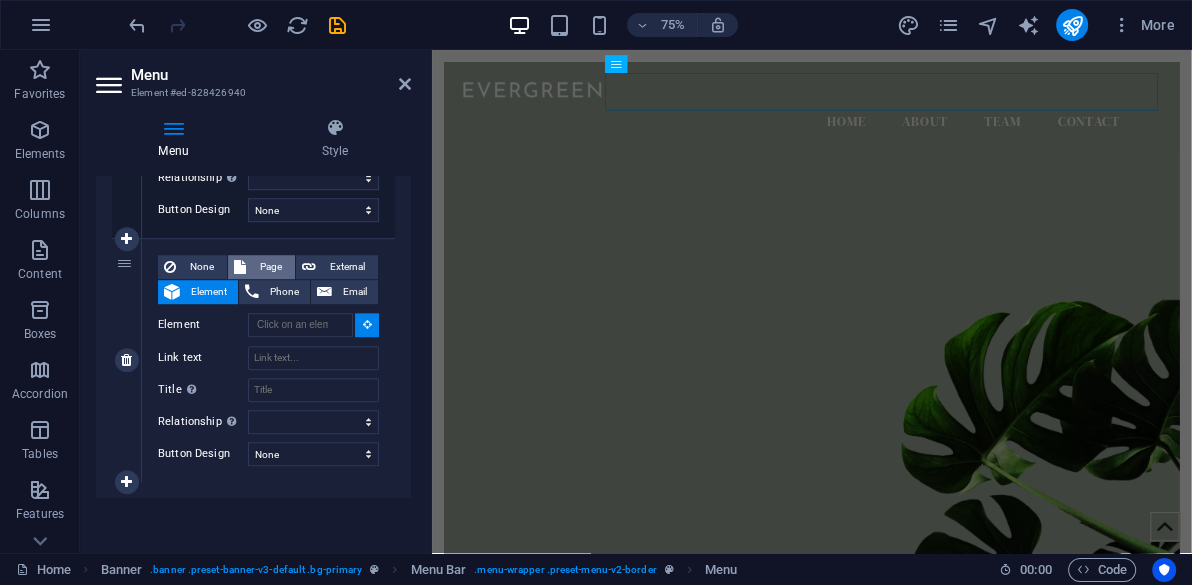 click on "Page" at bounding box center [270, 267] 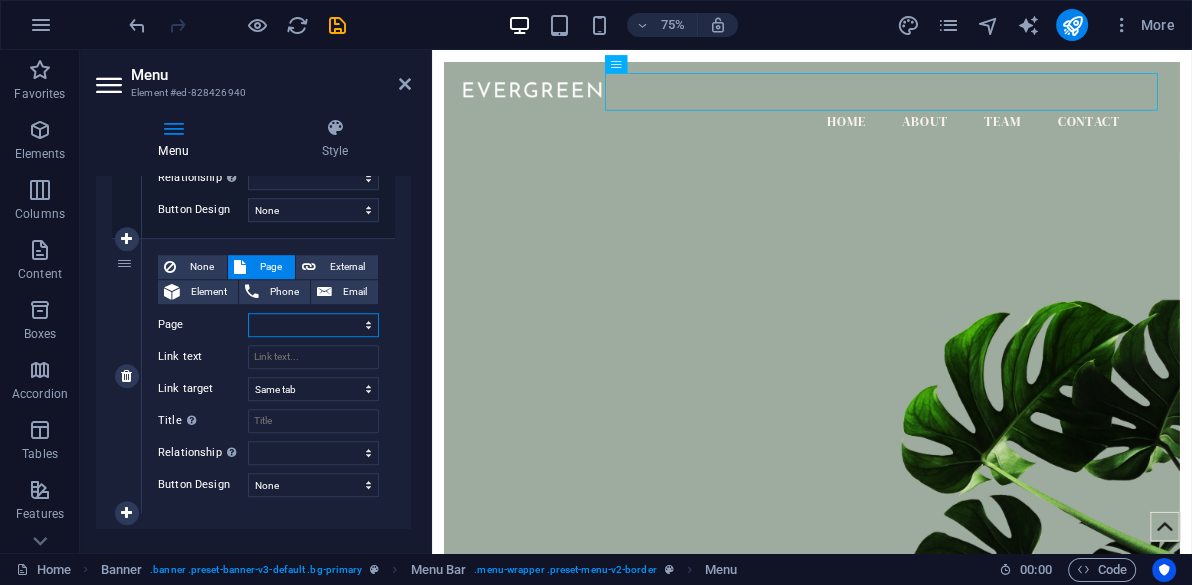 click on "Home Subpage Legal Notice Privacy" at bounding box center (313, 325) 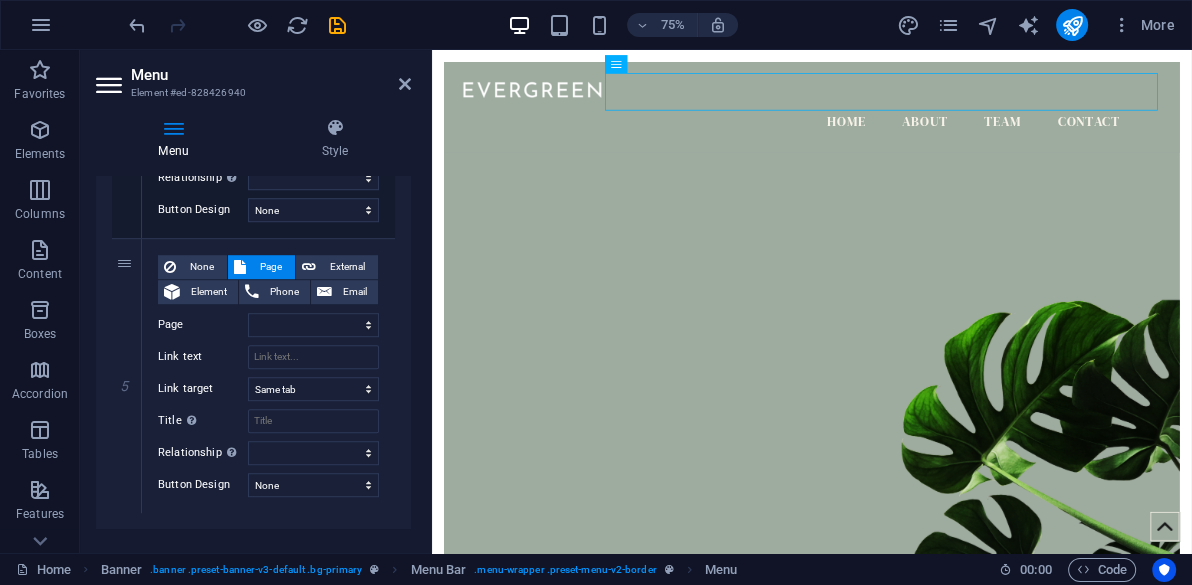 click on "Menu Auto Custom Create custom menu items for this menu. Recommended for one-page websites. Manage pages Menu items 1 None Page External Element Phone Email Page Home Subpage Legal Notice Privacy Element
URL /15938992 Phone Email Link text Home Link target New tab Same tab Overlay Title Additional link description, should not be the same as the link text. The title is most often shown as a tooltip text when the mouse moves over the element. Leave empty if uncertain. Relationship Sets the  relationship of this link to the link target . For example, the value "nofollow" instructs search engines not to follow the link. Can be left empty. alternate author bookmark external help license next nofollow noreferrer noopener prev search tag Button Design None Default Primary Secondary 2 None Page External Element Phone Email Page Home Subpage Legal Notice Privacy Element
URL /#about-us Phone Email Link text About Link target New tab Same tab Overlay Title Relationship tag" at bounding box center [253, 356] 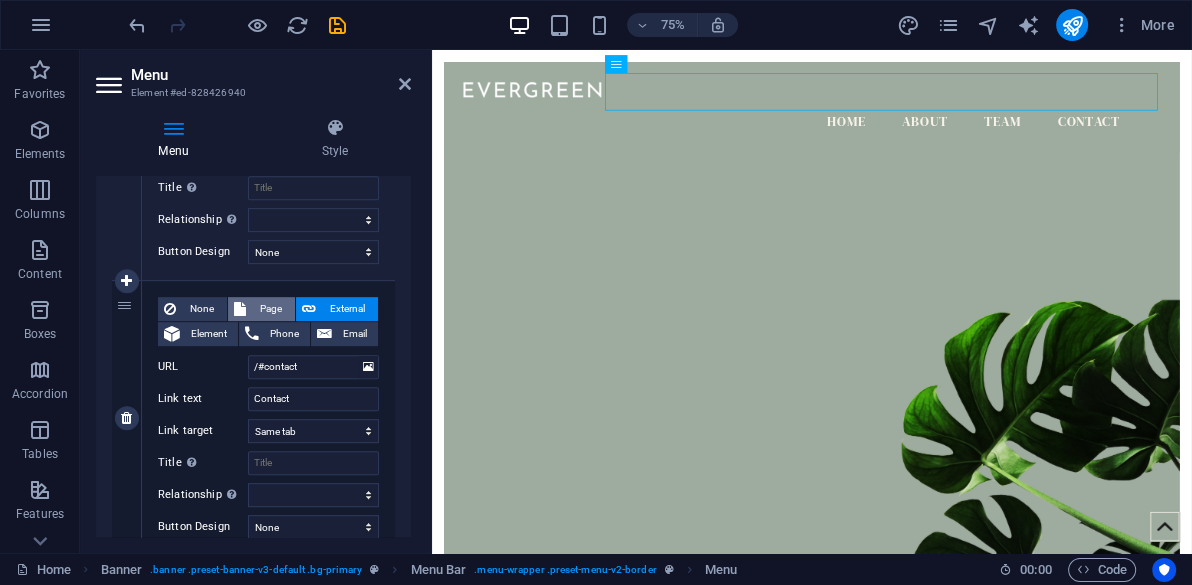 click on "Page" at bounding box center (270, 309) 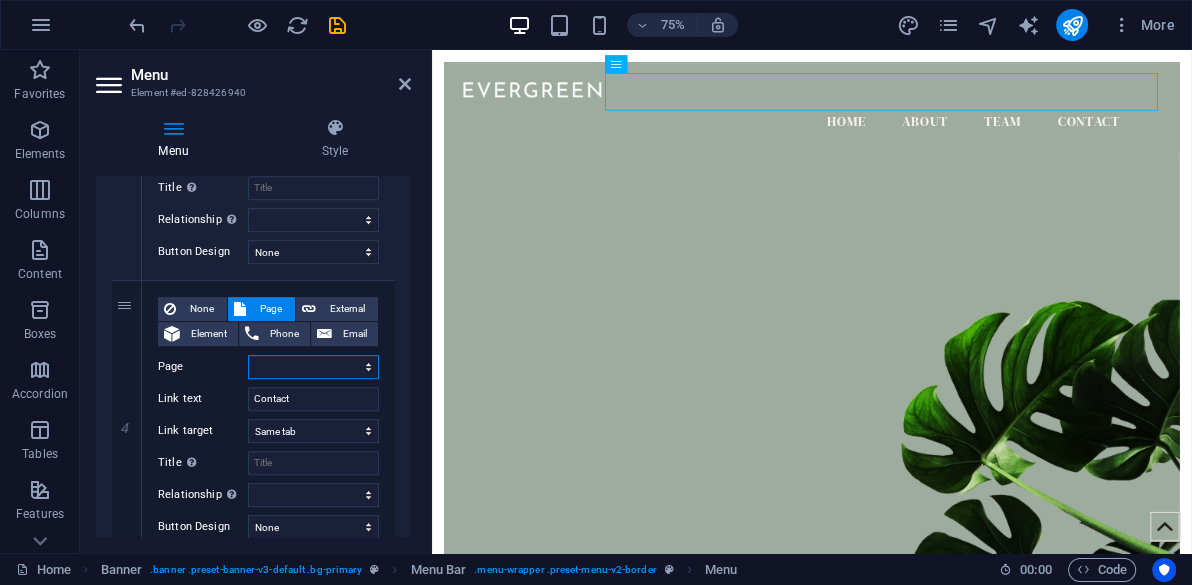 scroll, scrollTop: 594, scrollLeft: 0, axis: vertical 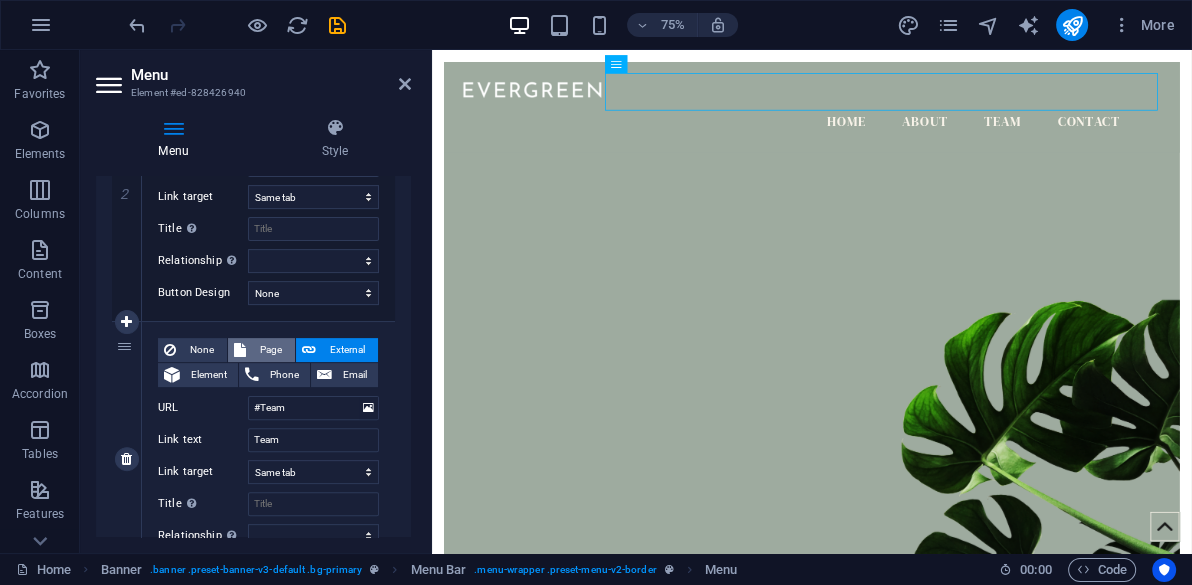 click on "Page" at bounding box center (270, 350) 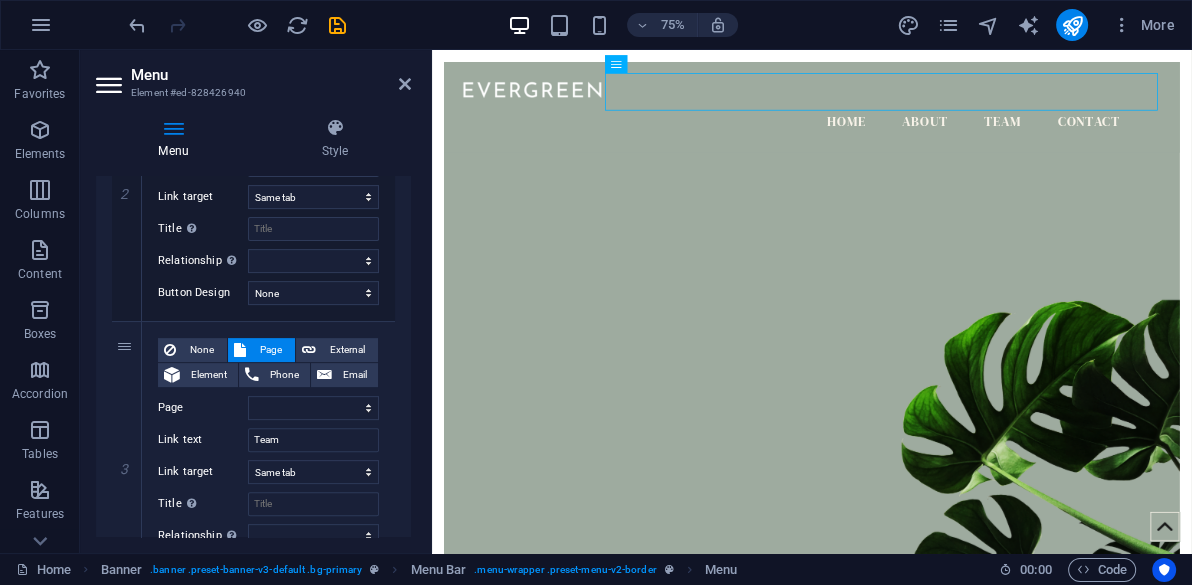 click on "Menu Auto Custom Create custom menu items for this menu. Recommended for one-page websites. Manage pages Menu items 1 None Page External Element Phone Email Page Home Subpage Legal Notice Privacy Element
URL /15938992 Phone Email Link text Home Link target New tab Same tab Overlay Title Additional link description, should not be the same as the link text. The title is most often shown as a tooltip text when the mouse moves over the element. Leave empty if uncertain. Relationship Sets the  relationship of this link to the link target . For example, the value "nofollow" instructs search engines not to follow the link. Can be left empty. alternate author bookmark external help license next nofollow noreferrer noopener prev search tag Button Design None Default Primary Secondary 2 None Page External Element Phone Email Page Home Subpage Legal Notice Privacy Element
URL /#about-us Phone Email Link text About Link target New tab Same tab Overlay Title Relationship tag" at bounding box center [253, 356] 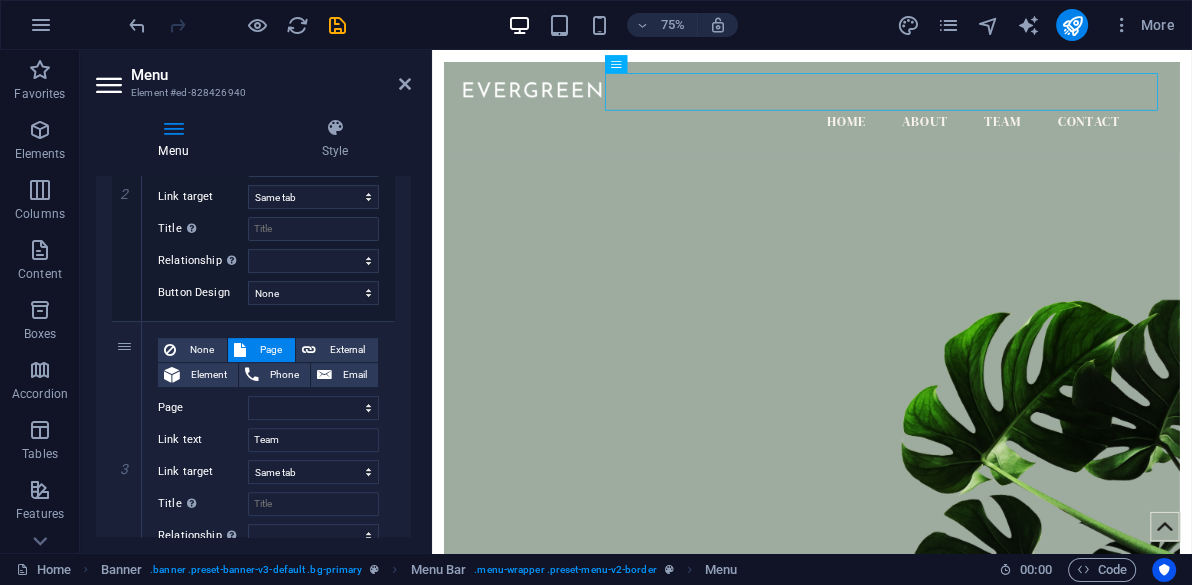click on "Menu Auto Custom Create custom menu items for this menu. Recommended for one-page websites. Manage pages Menu items 1 None Page External Element Phone Email Page Home Subpage Legal Notice Privacy Element
URL /15938992 Phone Email Link text Home Link target New tab Same tab Overlay Title Additional link description, should not be the same as the link text. The title is most often shown as a tooltip text when the mouse moves over the element. Leave empty if uncertain. Relationship Sets the  relationship of this link to the link target . For example, the value "nofollow" instructs search engines not to follow the link. Can be left empty. alternate author bookmark external help license next nofollow noreferrer noopener prev search tag Button Design None Default Primary Secondary 2 None Page External Element Phone Email Page Home Subpage Legal Notice Privacy Element
URL /#about-us Phone Email Link text About Link target New tab Same tab Overlay Title Relationship tag" at bounding box center (253, 356) 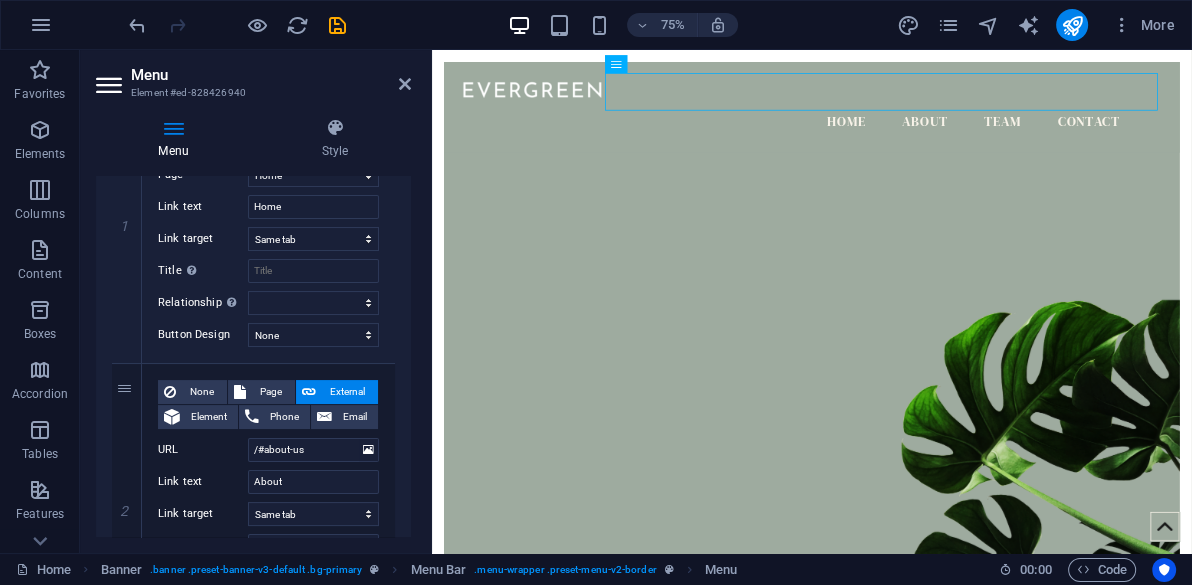 click on "1 None Page External Element Phone Email Page Home Subpage Legal Notice Privacy Element
URL /15938992 Phone Email Link text Home Link target New tab Same tab Overlay Title Additional link description, should not be the same as the link text. The title is most often shown as a tooltip text when the mouse moves over the element. Leave empty if uncertain. Relationship Sets the  relationship of this link to the link target . For example, the value "nofollow" instructs search engines not to follow the link. Can be left empty. alternate author bookmark external help license next nofollow noreferrer noopener prev search tag Button Design None Default Primary Secondary 2 None Page External Element Phone Email Page Home Subpage Legal Notice Privacy Element
URL /#about-us Phone Email Link text About Link target New tab Same tab Overlay Title Relationship Sets the  relationship of this link to the link target alternate author bookmark external help license next nofollow 3" at bounding box center (253, 776) 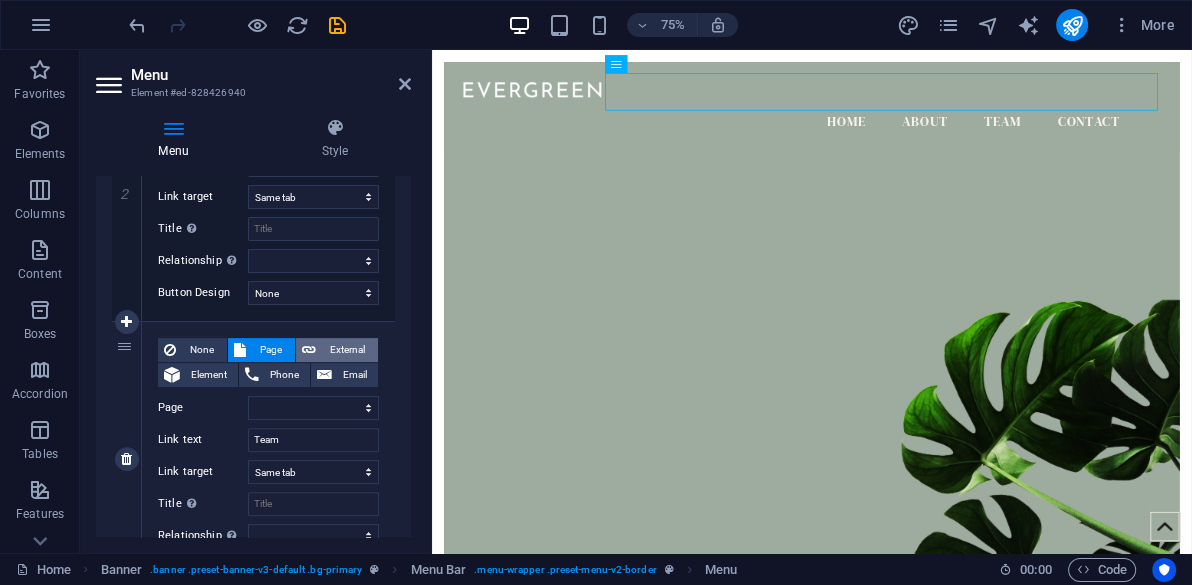 click on "External" at bounding box center (347, 350) 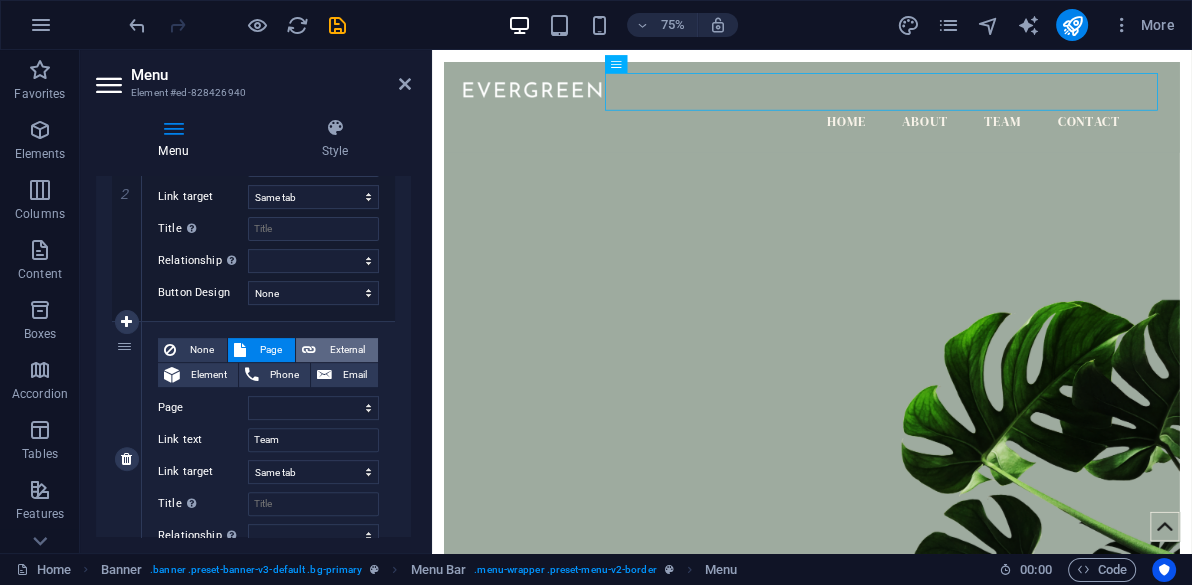 select 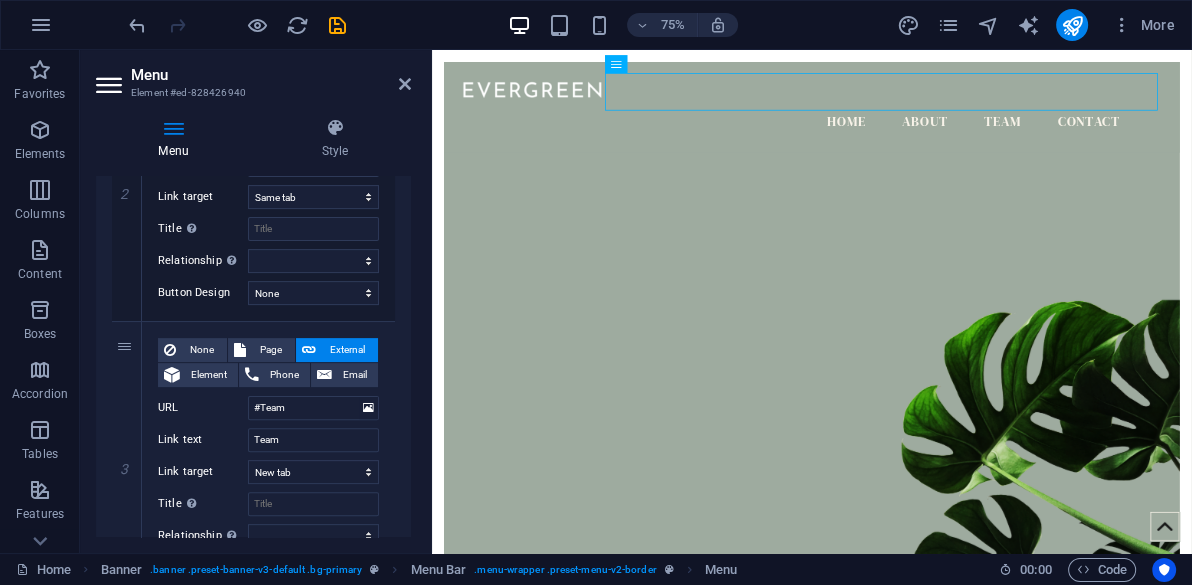click on "1 None Page External Element Phone Email Page Home Subpage Legal Notice Privacy Element
URL /15938992 Phone Email Link text Home Link target New tab Same tab Overlay Title Additional link description, should not be the same as the link text. The title is most often shown as a tooltip text when the mouse moves over the element. Leave empty if uncertain. Relationship Sets the  relationship of this link to the link target . For example, the value "nofollow" instructs search engines not to follow the link. Can be left empty. alternate author bookmark external help license next nofollow noreferrer noopener prev search tag Button Design None Default Primary Secondary 2 None Page External Element Phone Email Page Home Subpage Legal Notice Privacy Element
URL /#about-us Phone Email Link text About Link target New tab Same tab Overlay Title Relationship Sets the  relationship of this link to the link target alternate author bookmark external help license next nofollow 3" at bounding box center (253, 459) 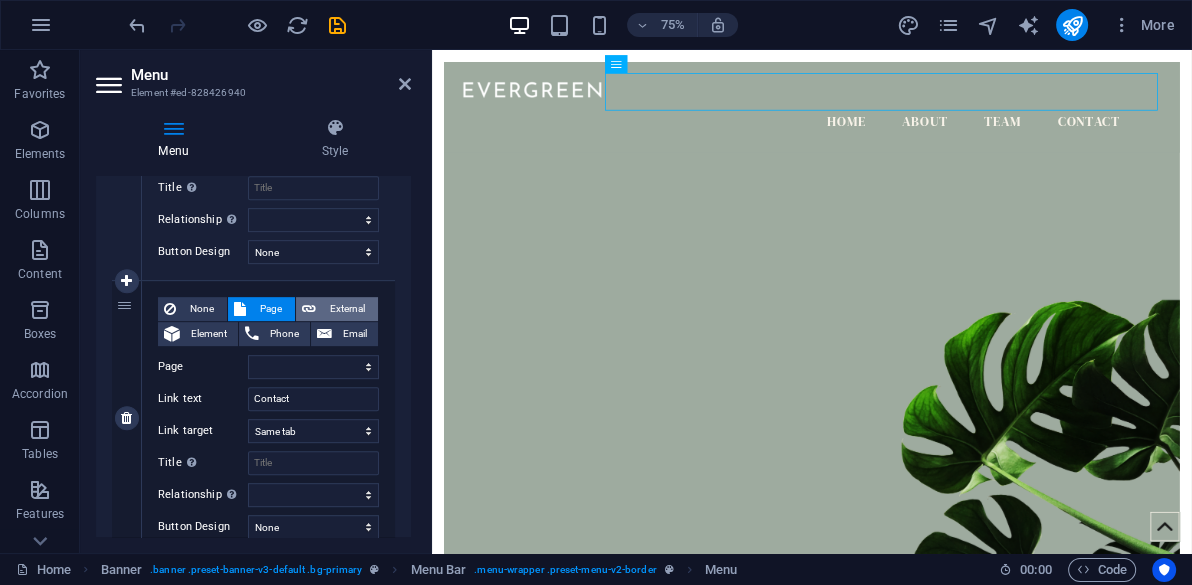 click on "External" at bounding box center (347, 309) 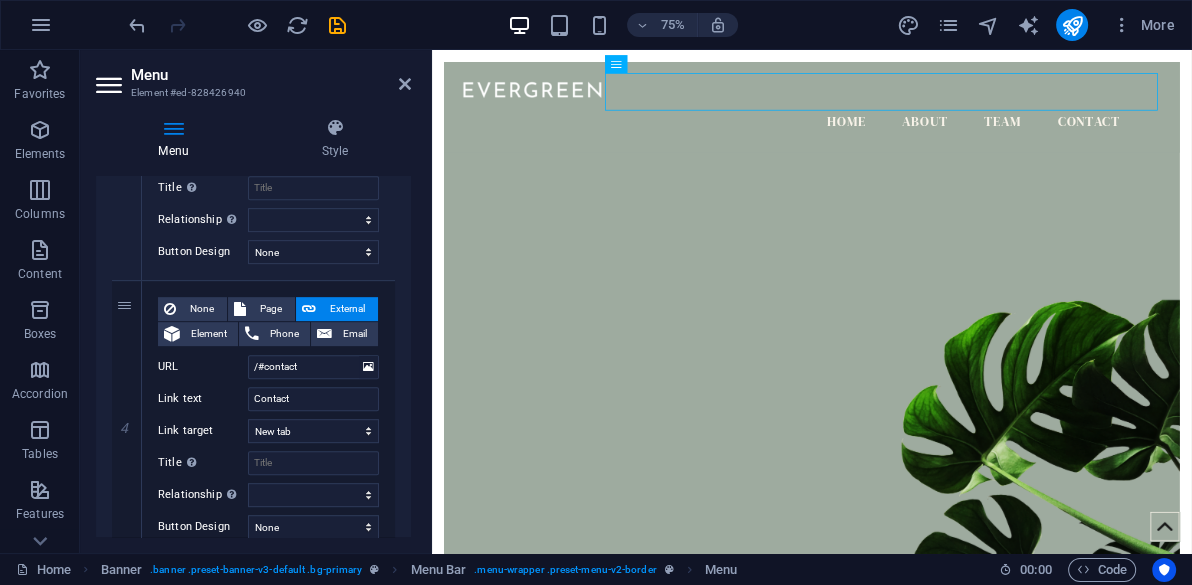 click on "1 None Page External Element Phone Email Page Home Subpage Legal Notice Privacy Element
URL /15938992 Phone Email Link text Home Link target New tab Same tab Overlay Title Additional link description, should not be the same as the link text. The title is most often shown as a tooltip text when the mouse moves over the element. Leave empty if uncertain. Relationship Sets the  relationship of this link to the link target . For example, the value "nofollow" instructs search engines not to follow the link. Can be left empty. alternate author bookmark external help license next nofollow noreferrer noopener prev search tag Button Design None Default Primary Secondary 2 None Page External Element Phone Email Page Home Subpage Legal Notice Privacy Element
URL /#about-us Phone Email Link text About Link target New tab Same tab Overlay Title Relationship Sets the  relationship of this link to the link target alternate author bookmark external help license next nofollow 3" at bounding box center (253, 143) 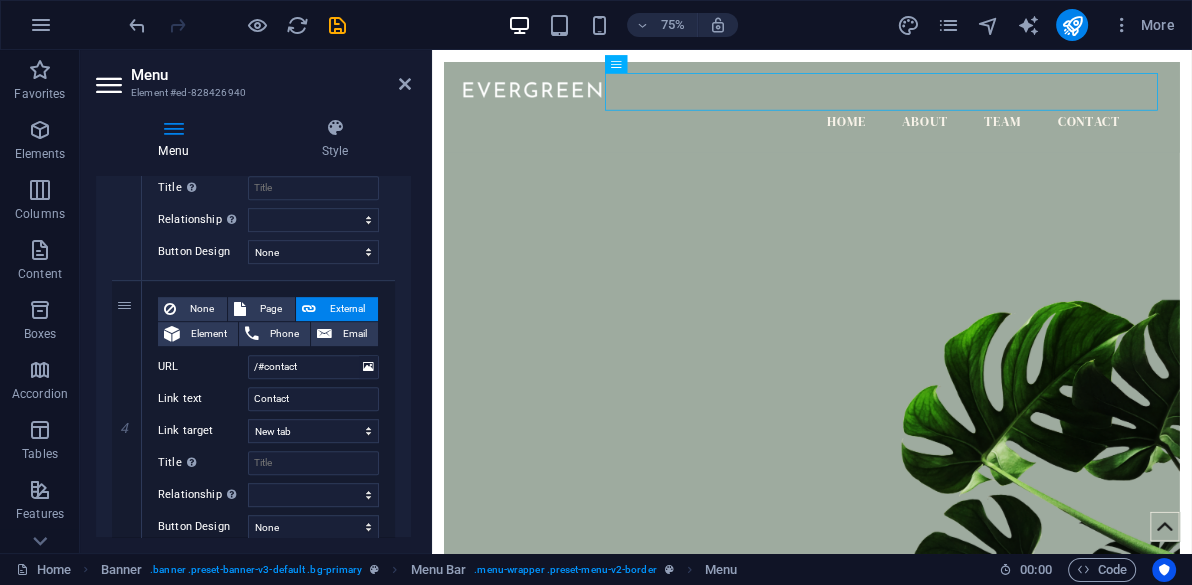 click on "1 None Page External Element Phone Email Page Home Subpage Legal Notice Privacy Element
URL /15938992 Phone Email Link text Home Link target New tab Same tab Overlay Title Additional link description, should not be the same as the link text. The title is most often shown as a tooltip text when the mouse moves over the element. Leave empty if uncertain. Relationship Sets the  relationship of this link to the link target . For example, the value "nofollow" instructs search engines not to follow the link. Can be left empty. alternate author bookmark external help license next nofollow noreferrer noopener prev search tag Button Design None Default Primary Secondary 2 None Page External Element Phone Email Page Home Subpage Legal Notice Privacy Element
URL /#about-us Phone Email Link text About Link target New tab Same tab Overlay Title Relationship Sets the  relationship of this link to the link target alternate author bookmark external help license next nofollow 3" at bounding box center (253, 143) 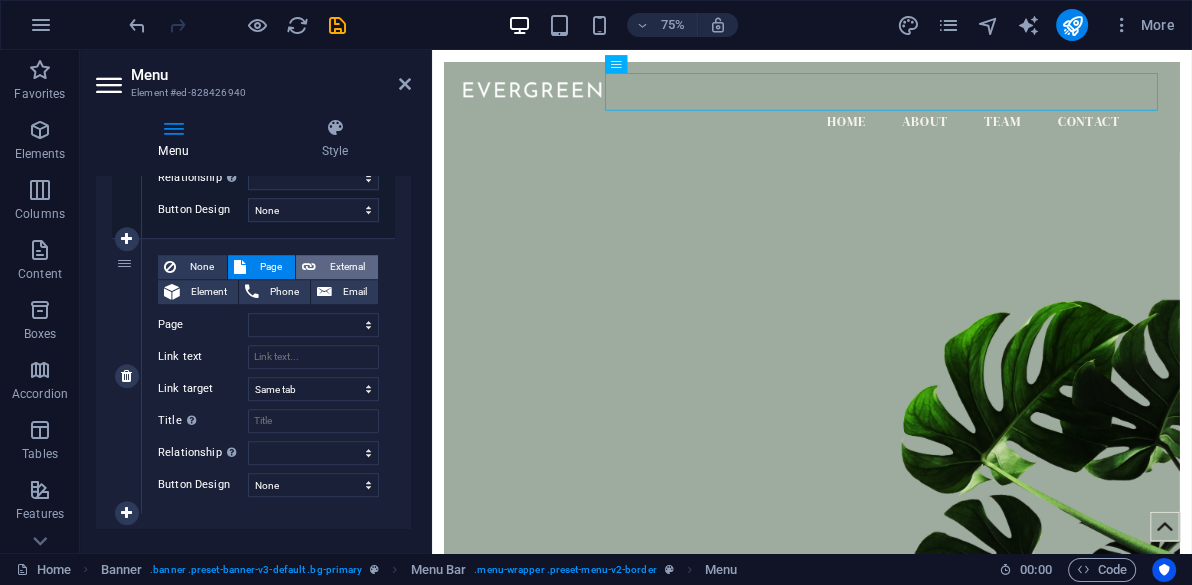 click on "External" at bounding box center (347, 267) 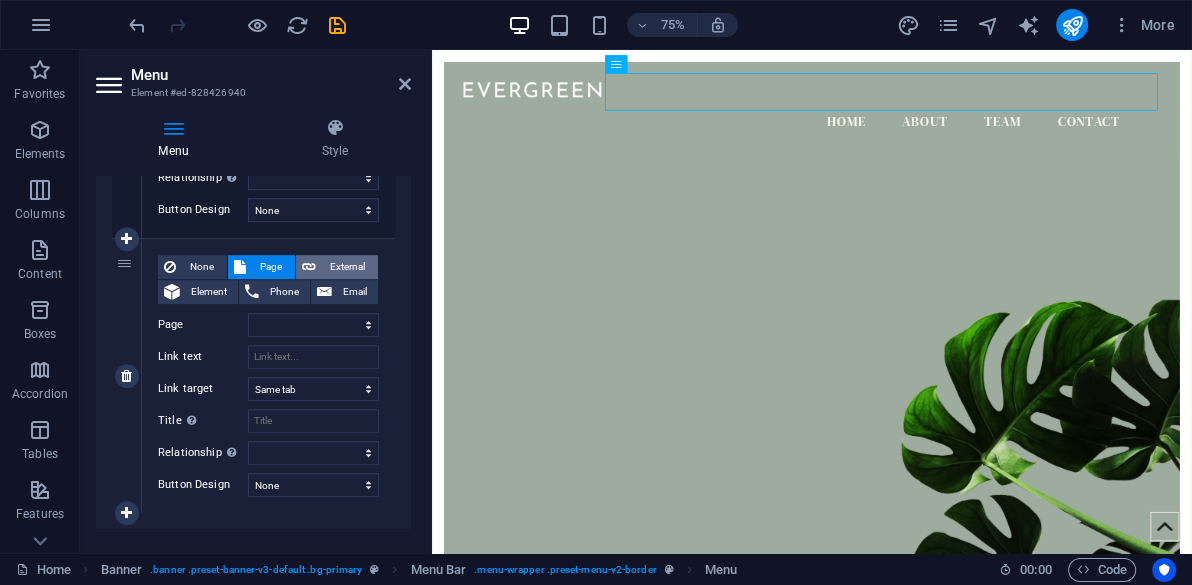 select 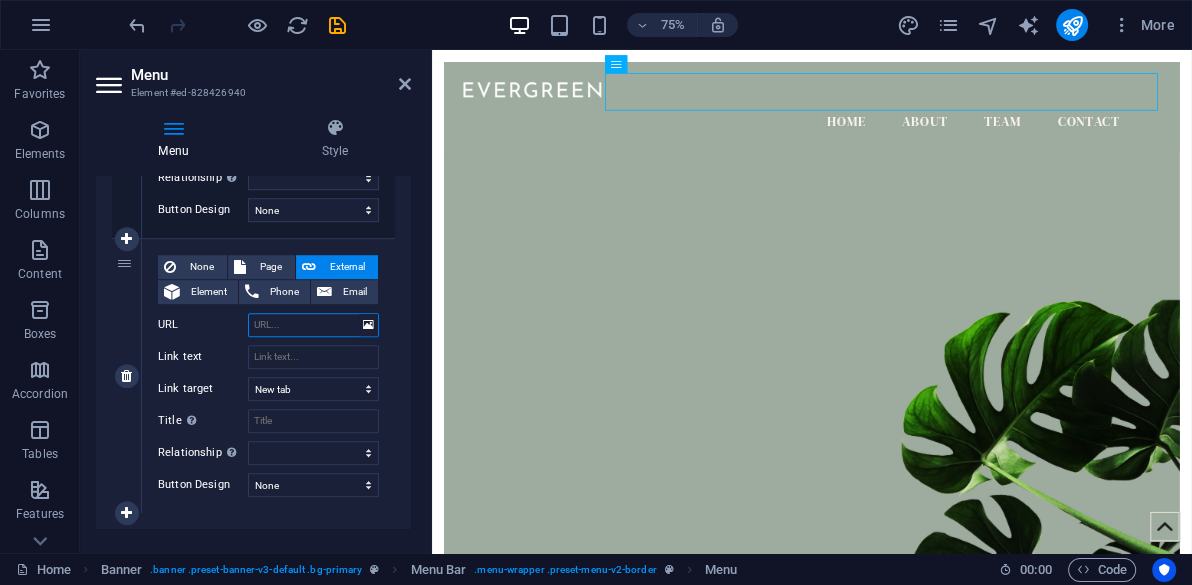 type on "#" 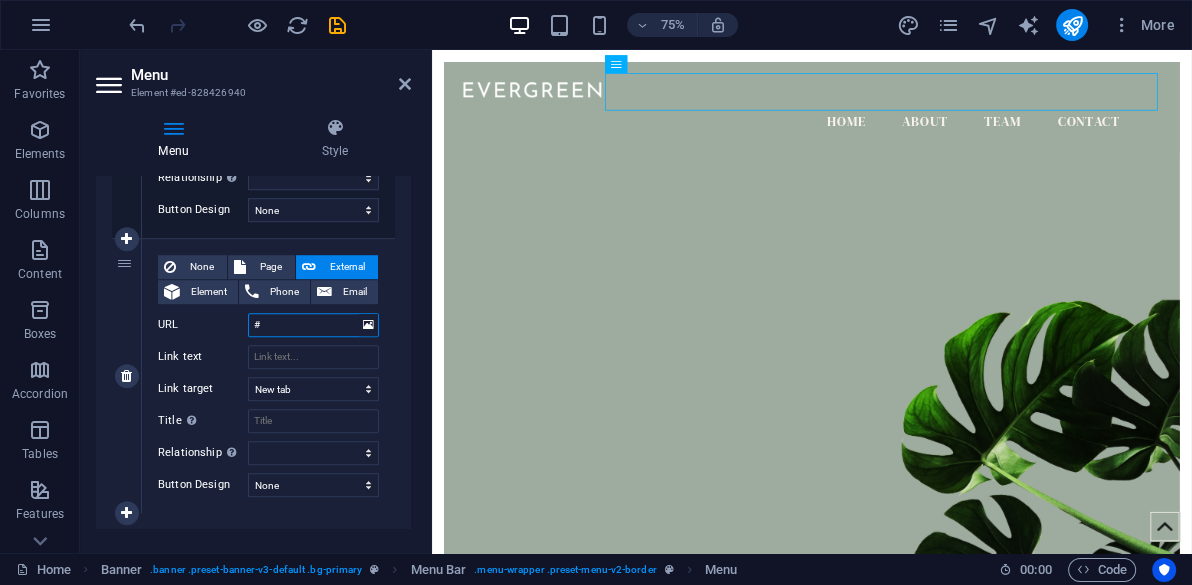 select 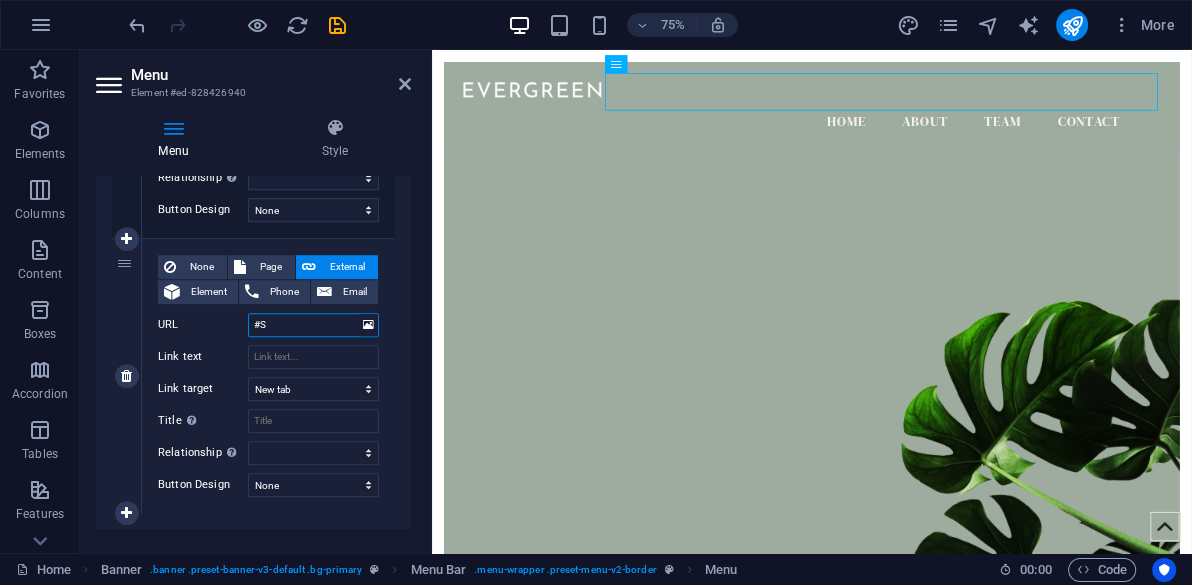 select 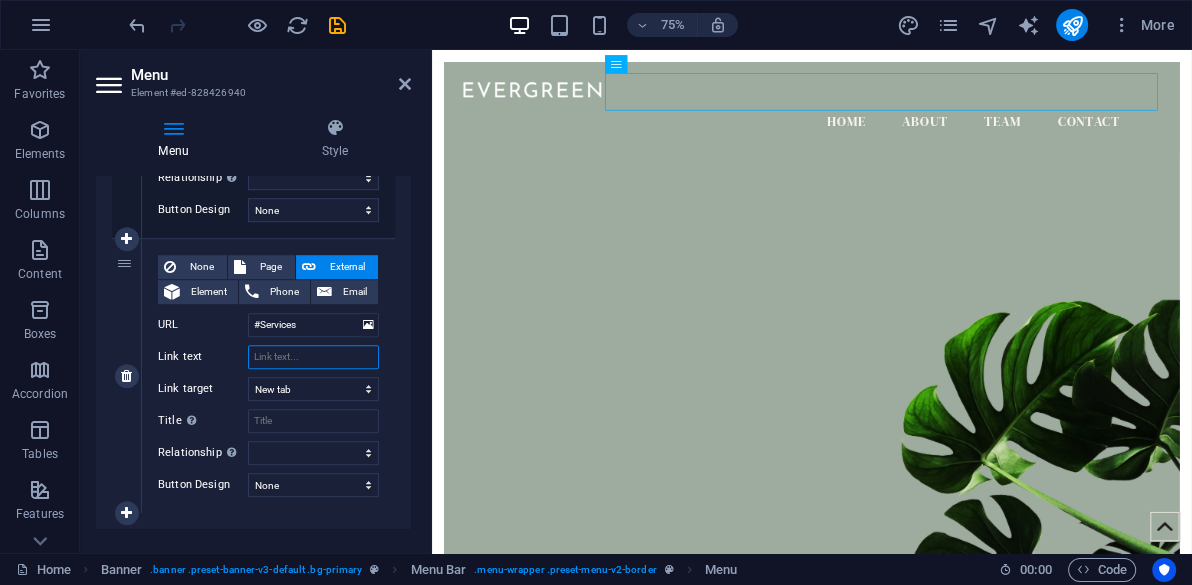 click on "Link text" at bounding box center [313, 357] 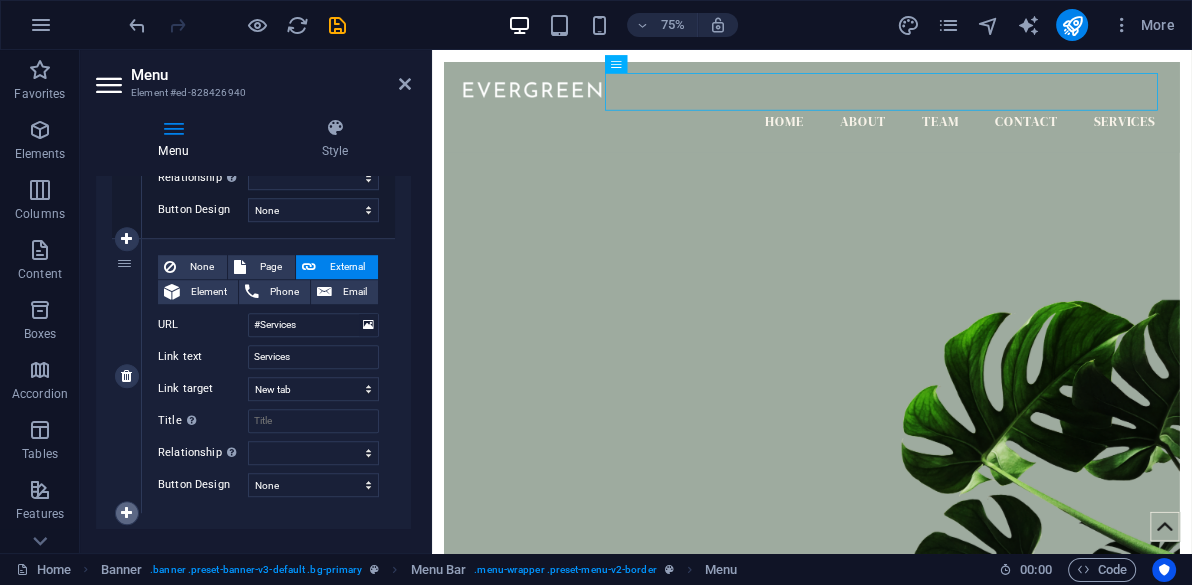 click at bounding box center [126, 513] 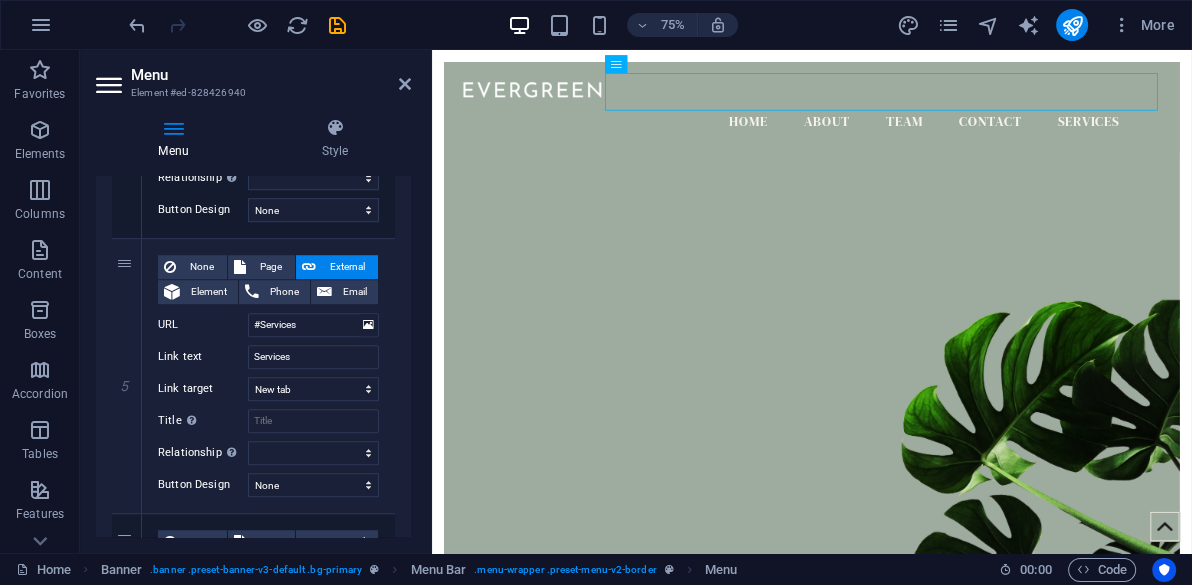scroll, scrollTop: 1501, scrollLeft: 0, axis: vertical 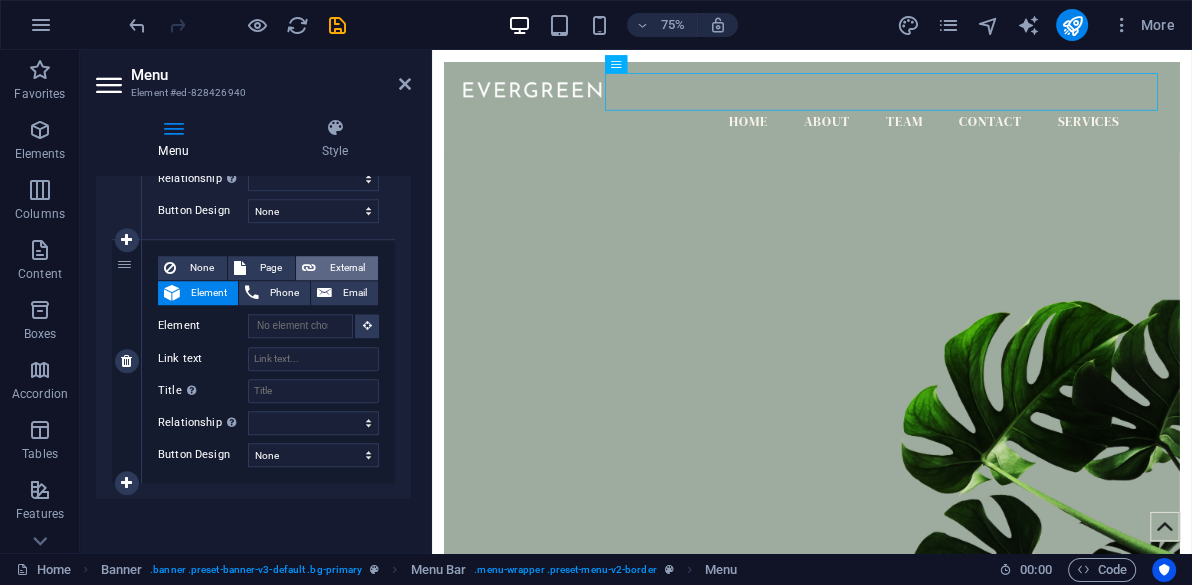 click on "External" at bounding box center (347, 268) 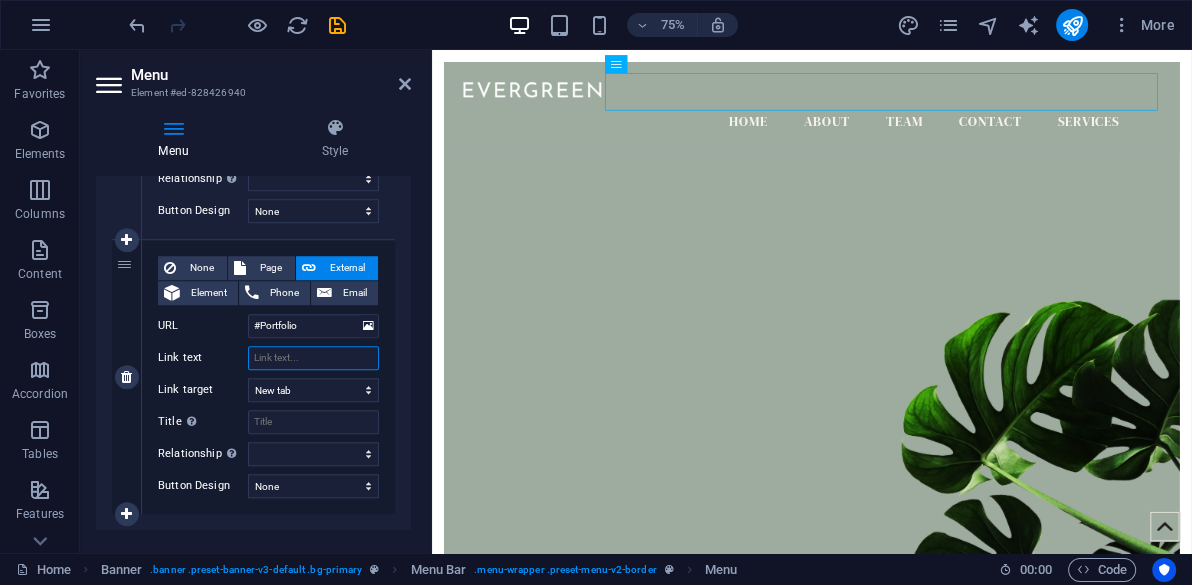 click on "Link text" at bounding box center [313, 358] 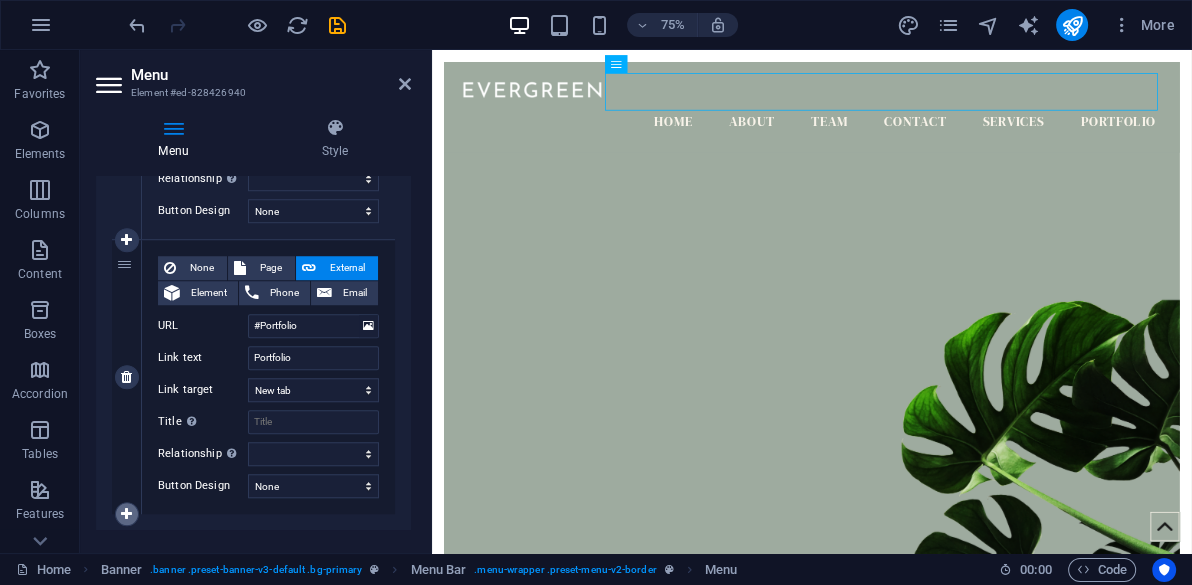 click at bounding box center (126, 514) 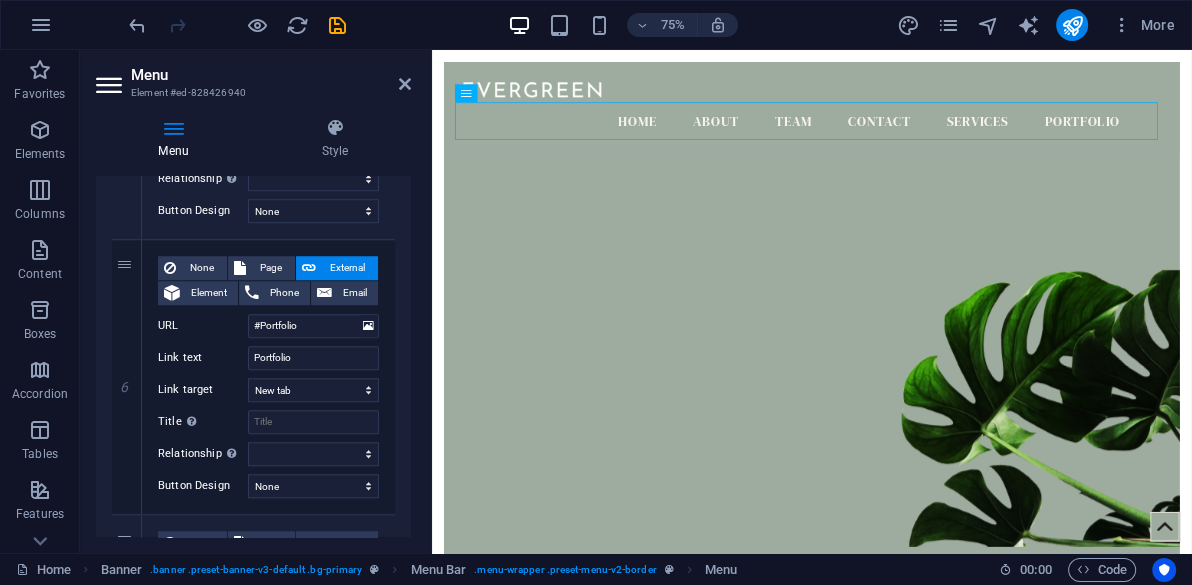 click on "1 None Page External Element Phone Email Page Home Subpage Legal Notice Privacy Element
URL /15938992 Phone Email Link text Home Link target New tab Same tab Overlay Title Additional link description, should not be the same as the link text. The title is most often shown as a tooltip text when the mouse moves over the element. Leave empty if uncertain. Relationship Sets the  relationship of this link to the link target . For example, the value "nofollow" instructs search engines not to follow the link. Can be left empty. alternate author bookmark external help license next nofollow noreferrer noopener prev search tag Button Design None Default Primary Secondary 2 None Page External Element Phone Email Page Home Subpage Legal Notice Privacy Element
URL /#about-us Phone Email Link text About Link target New tab Same tab Overlay Title Relationship Sets the  relationship of this link to the link target alternate author bookmark external help license next nofollow 3" at bounding box center (253, -189) 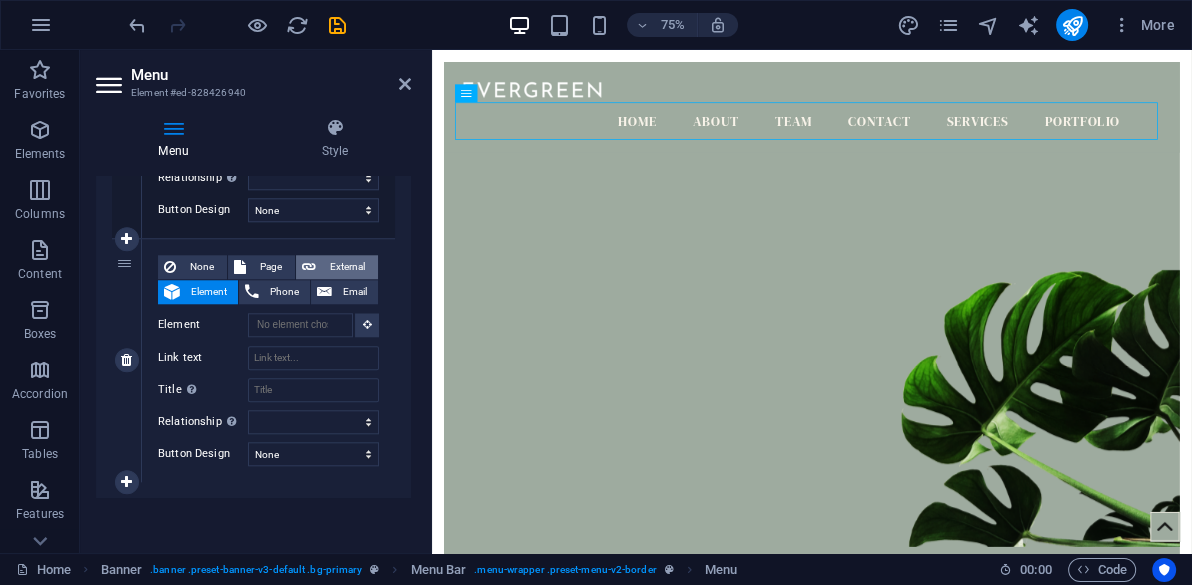 click on "External" at bounding box center [347, 267] 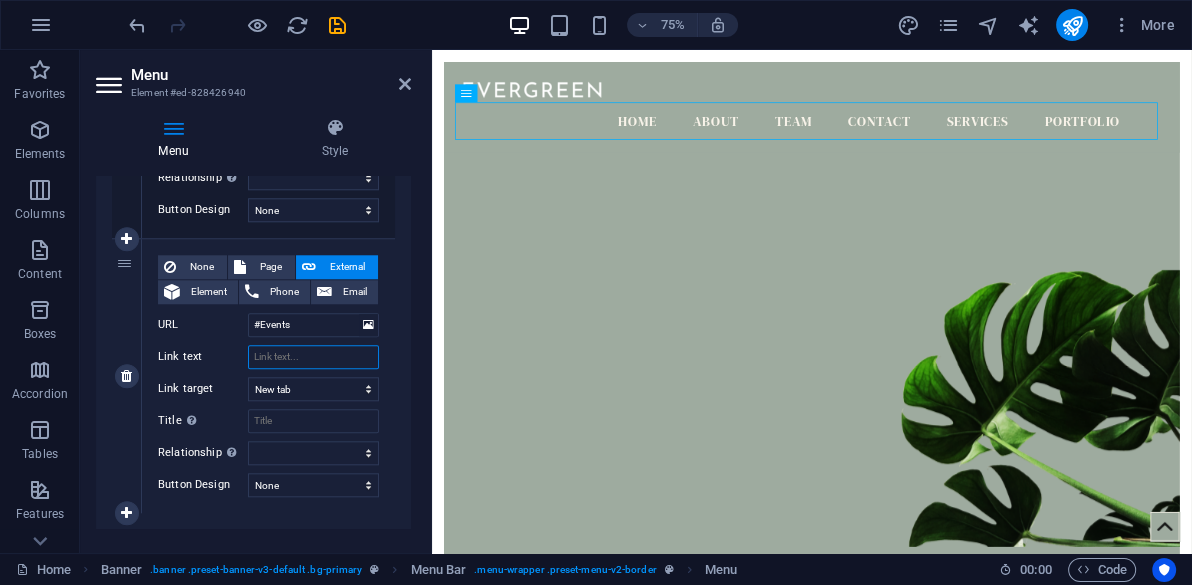 click on "Link text" at bounding box center [313, 357] 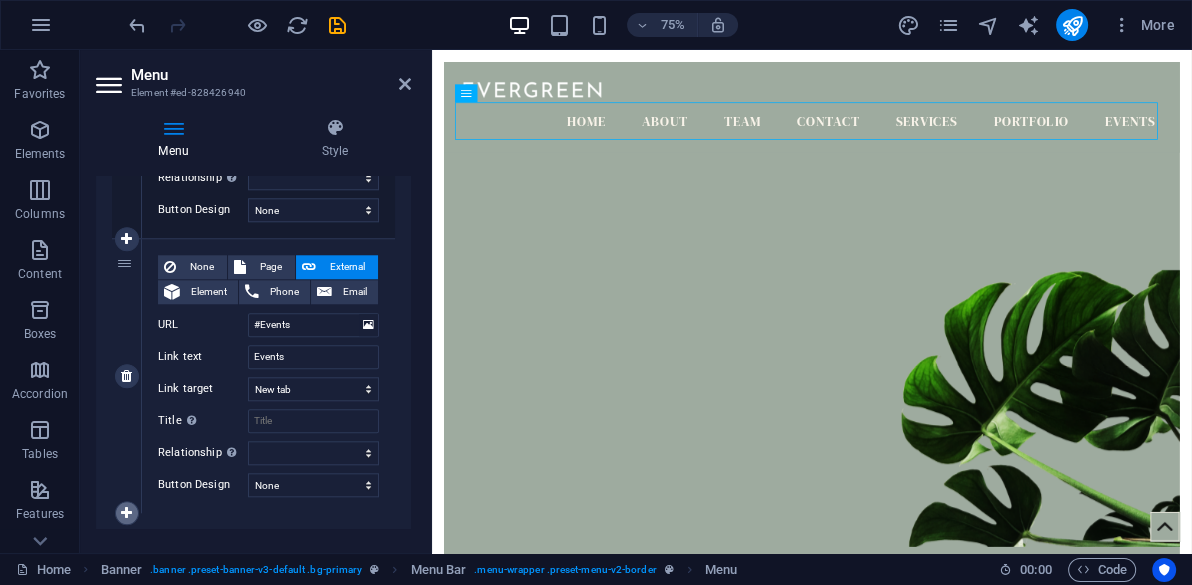 click at bounding box center (127, 513) 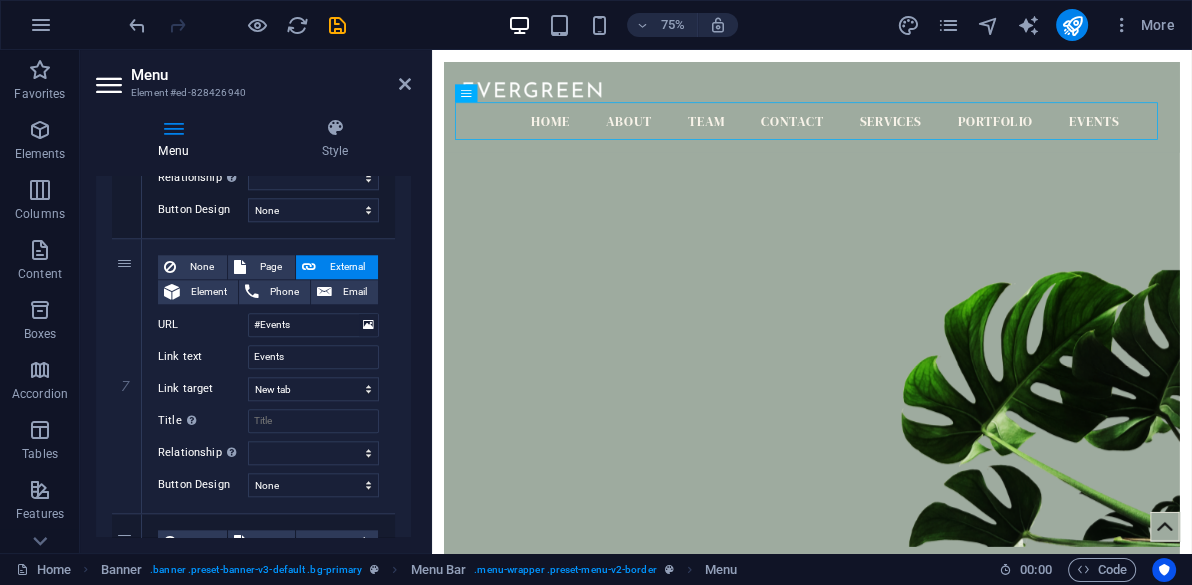 scroll, scrollTop: 2051, scrollLeft: 0, axis: vertical 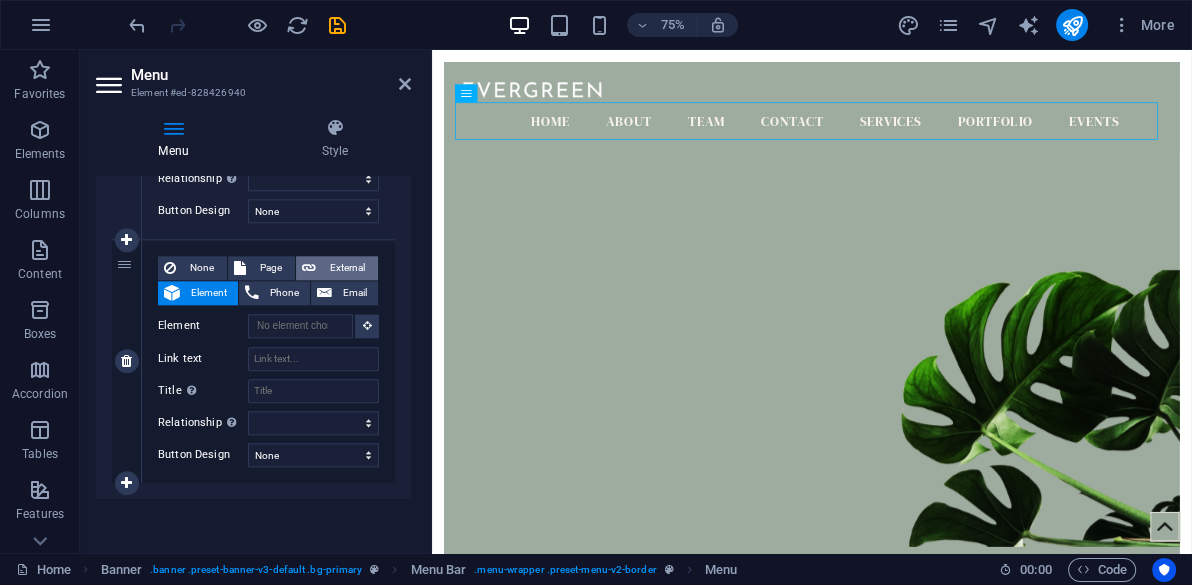 click on "External" at bounding box center (347, 268) 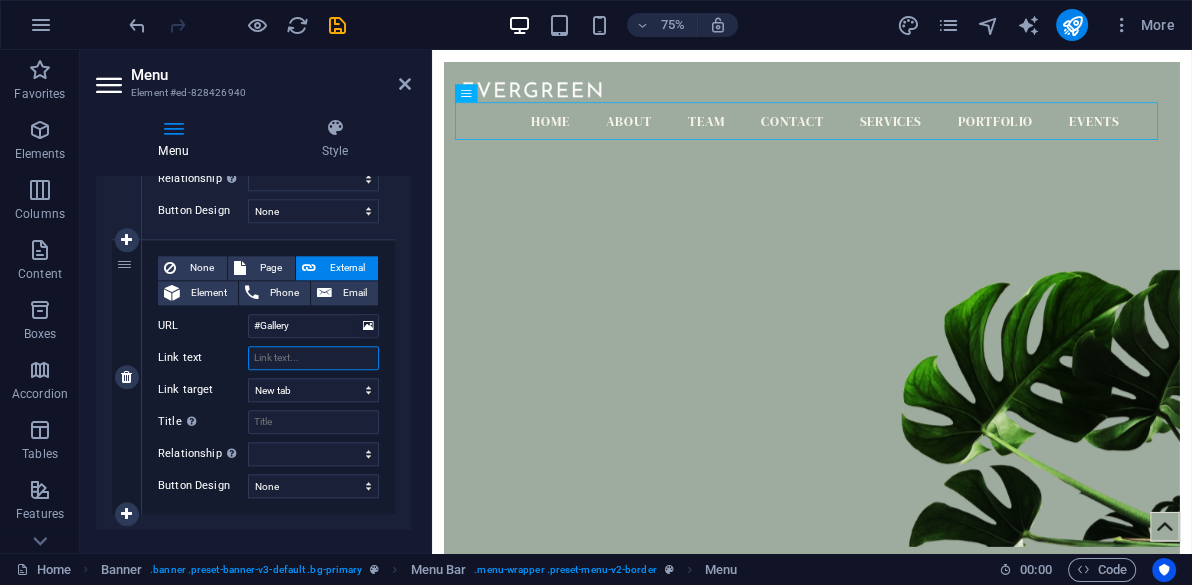 click on "Link text" at bounding box center (313, 358) 